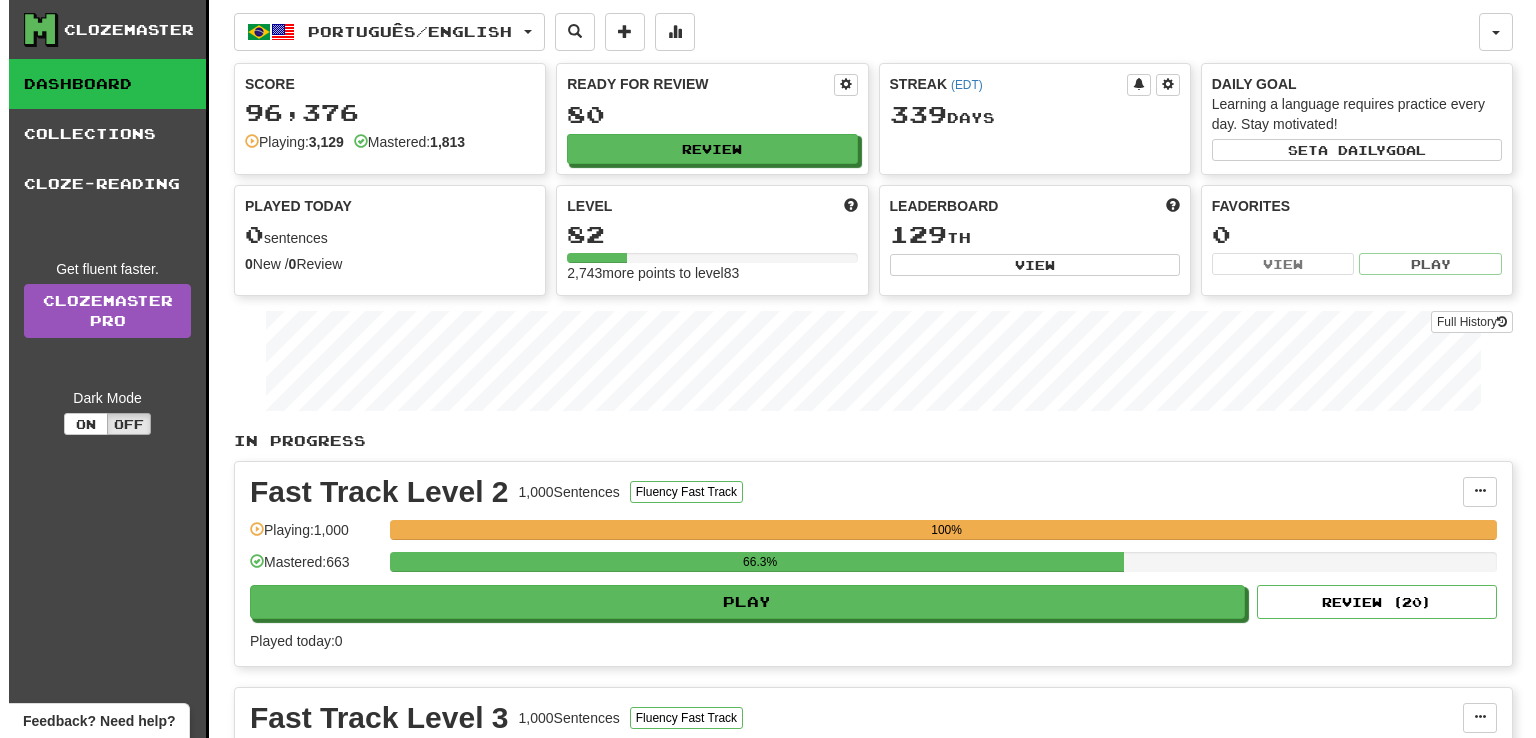 scroll, scrollTop: 0, scrollLeft: 0, axis: both 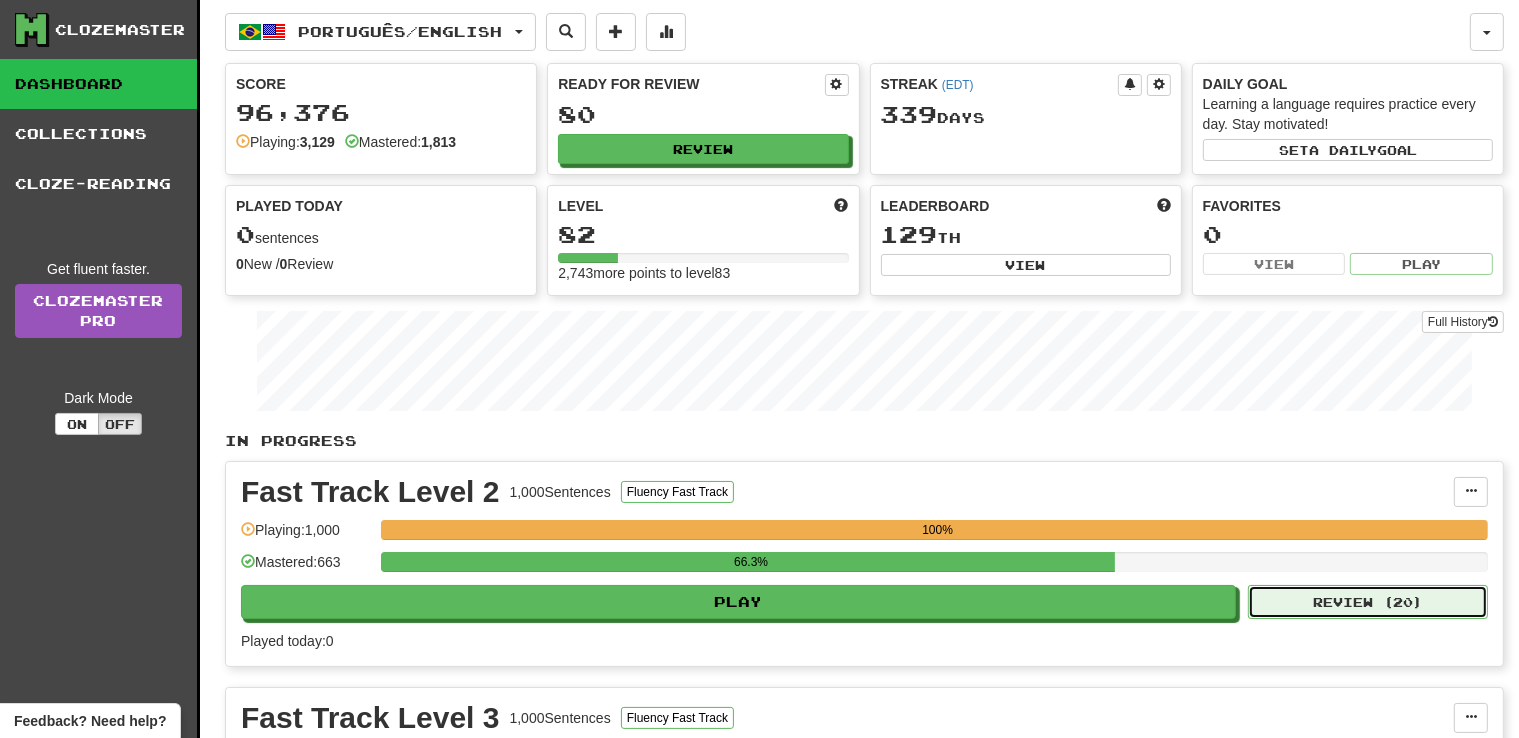 click on "Review ( 20 )" at bounding box center (1368, 602) 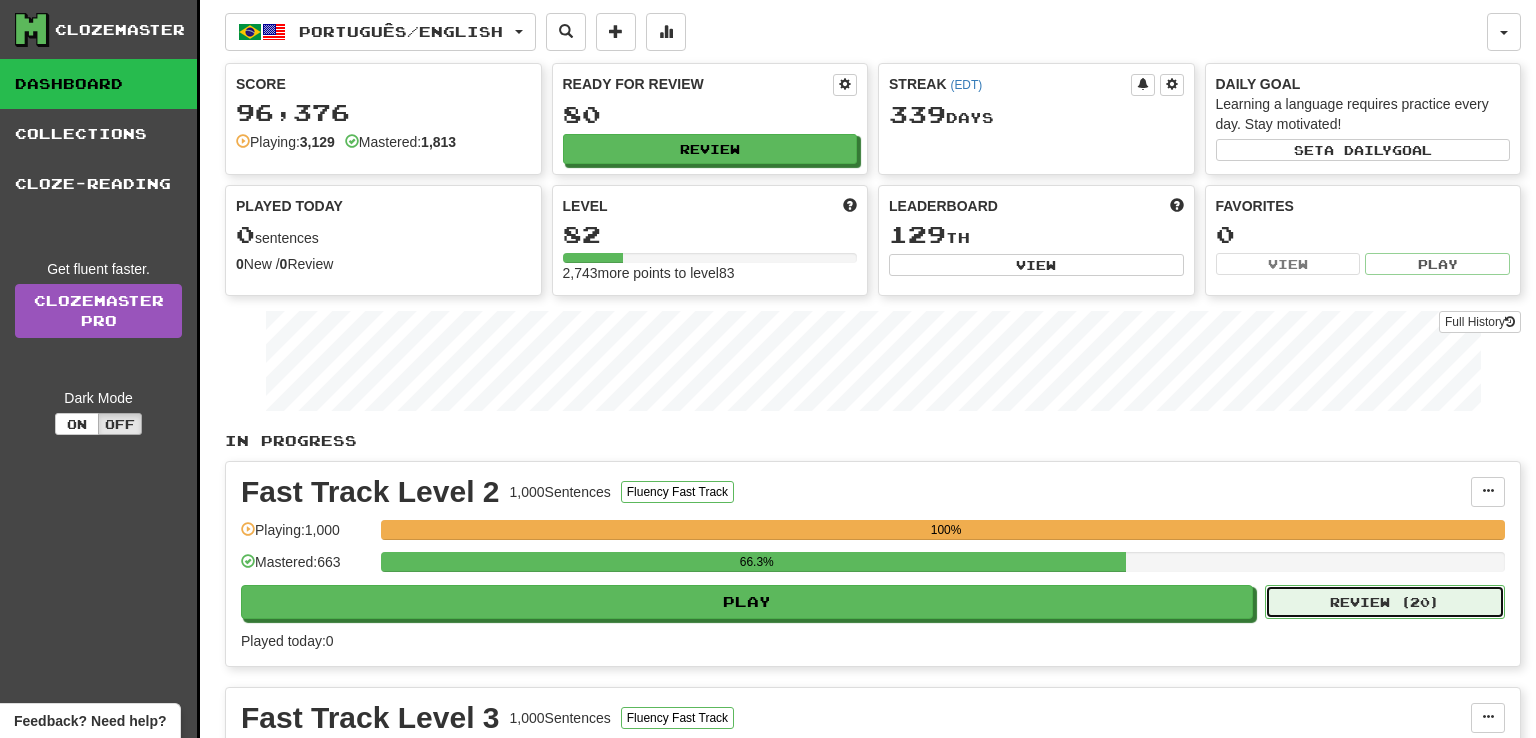 select on "**" 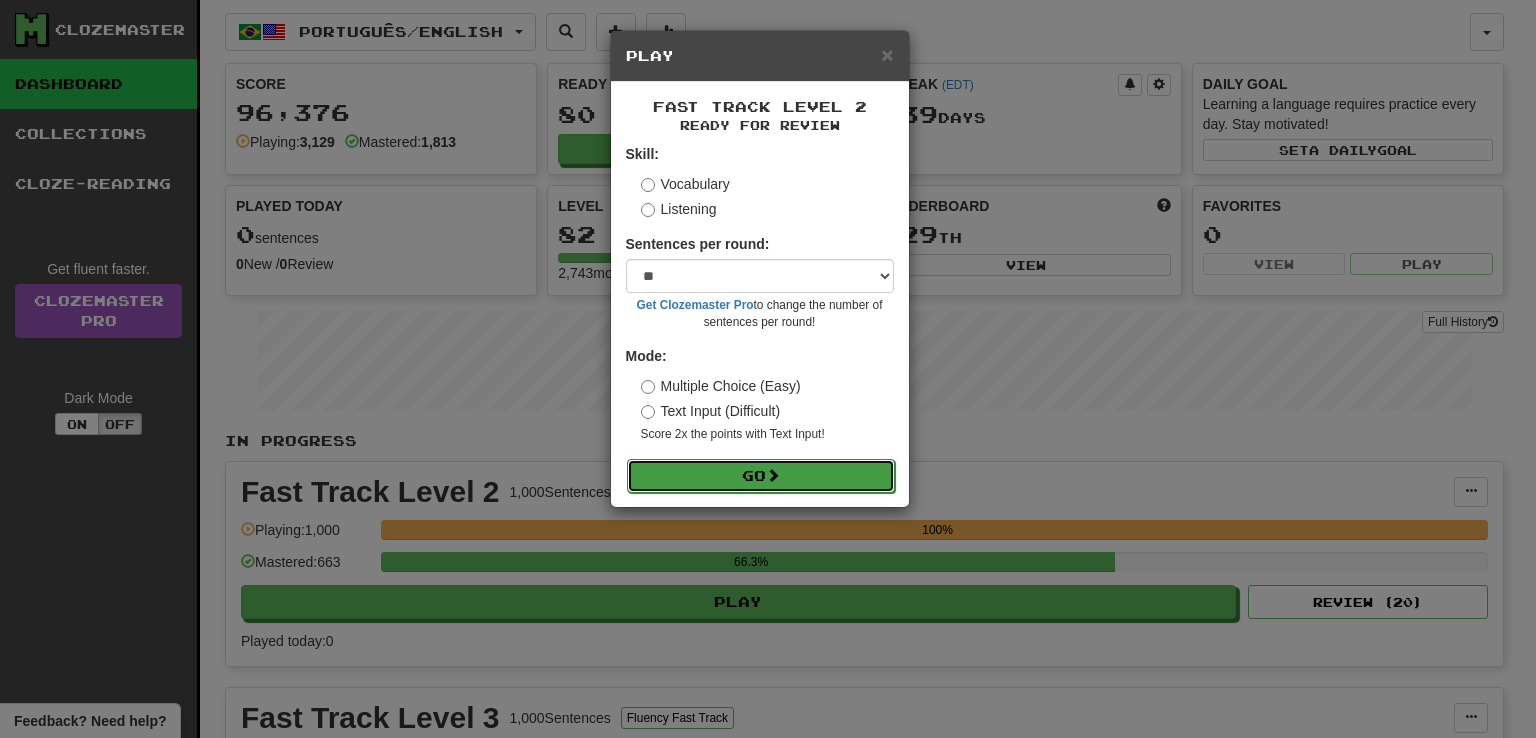 click on "Go" at bounding box center [761, 476] 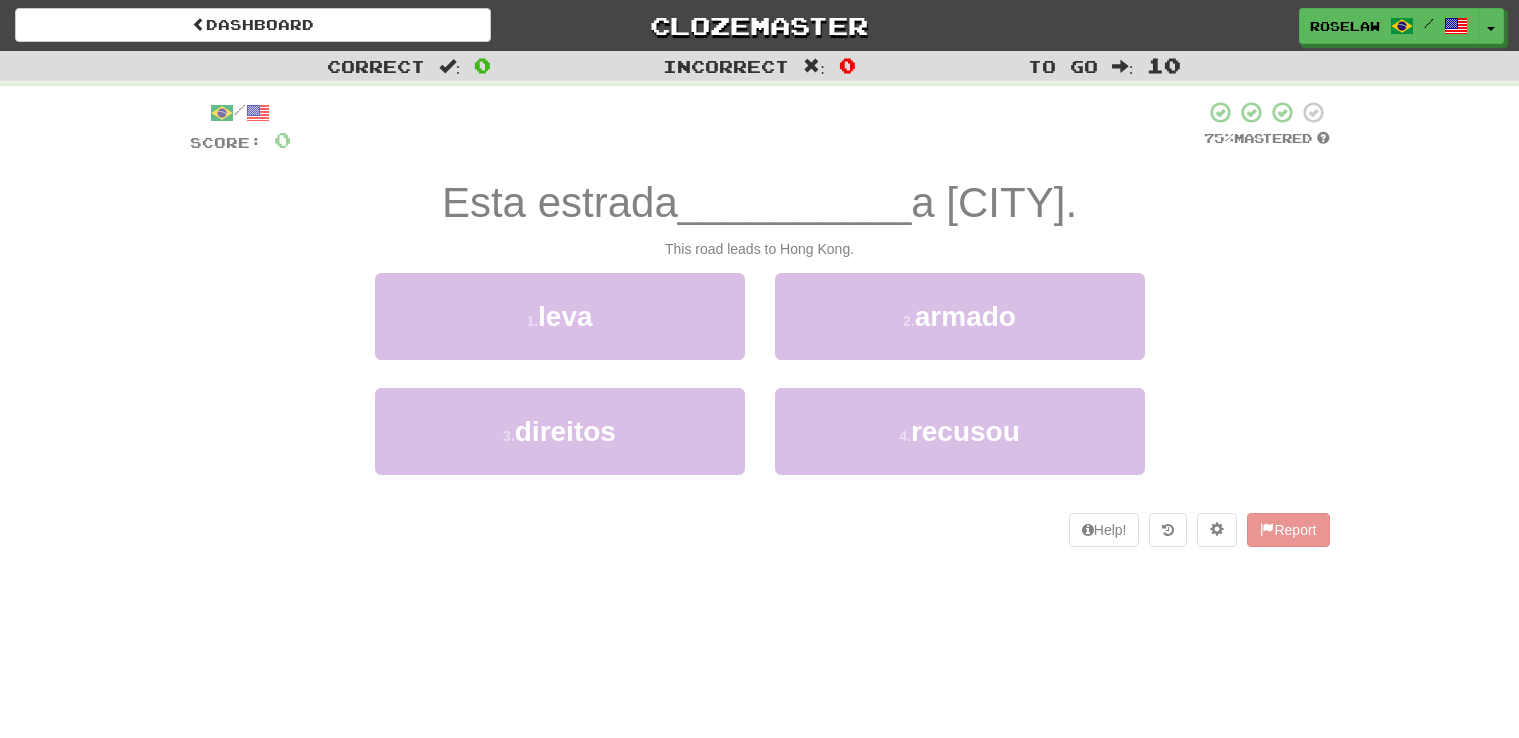 scroll, scrollTop: 0, scrollLeft: 0, axis: both 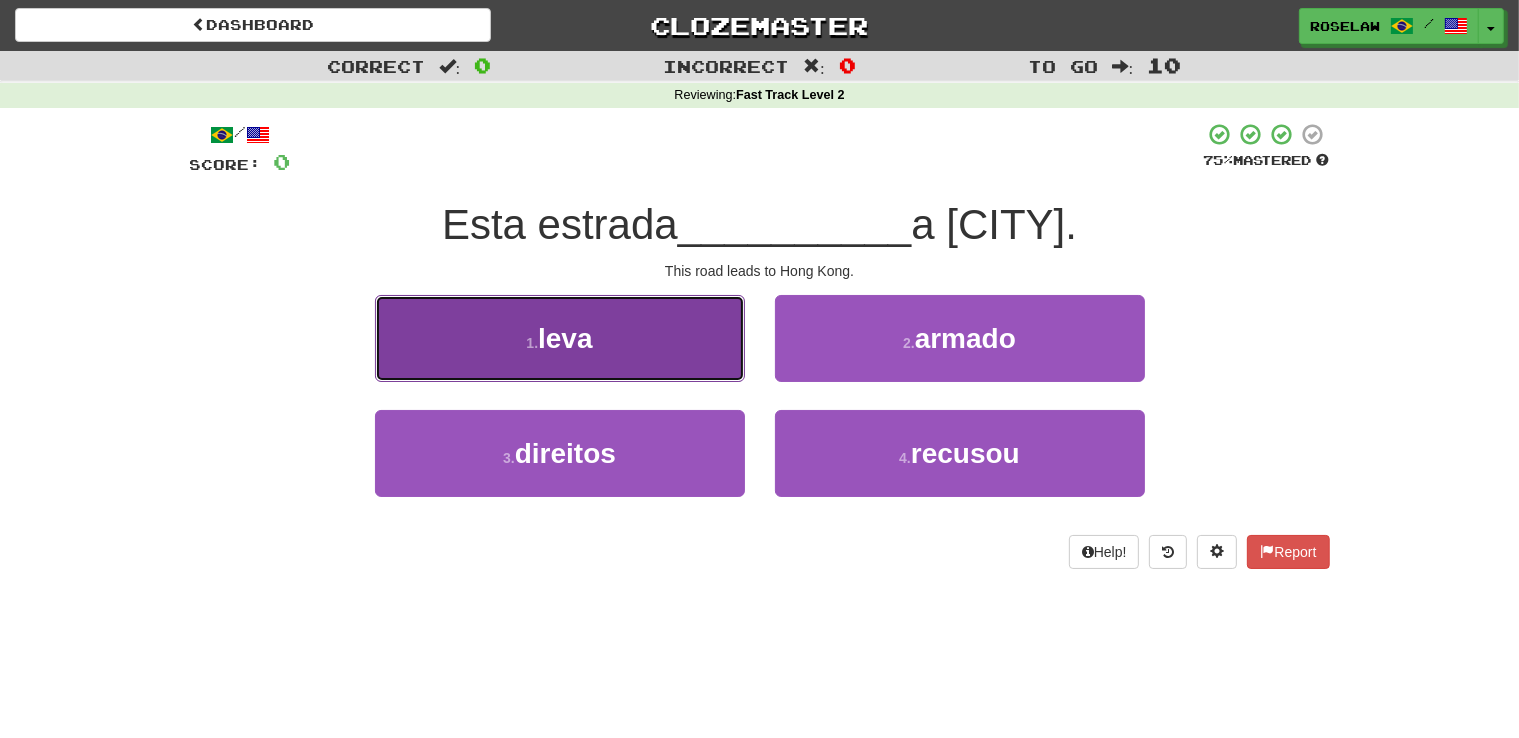 click on "1 .  leva" at bounding box center [560, 338] 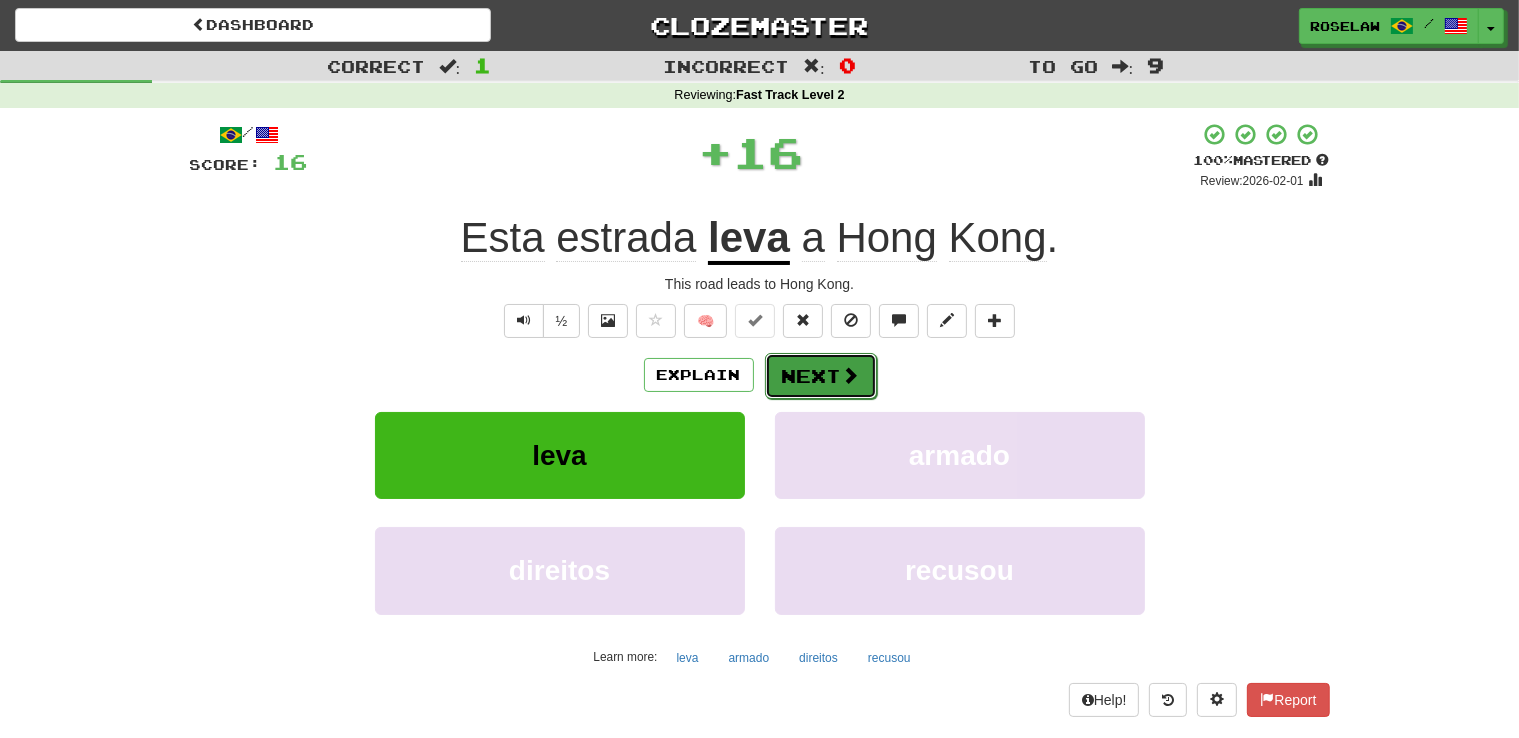 click on "Next" at bounding box center (821, 376) 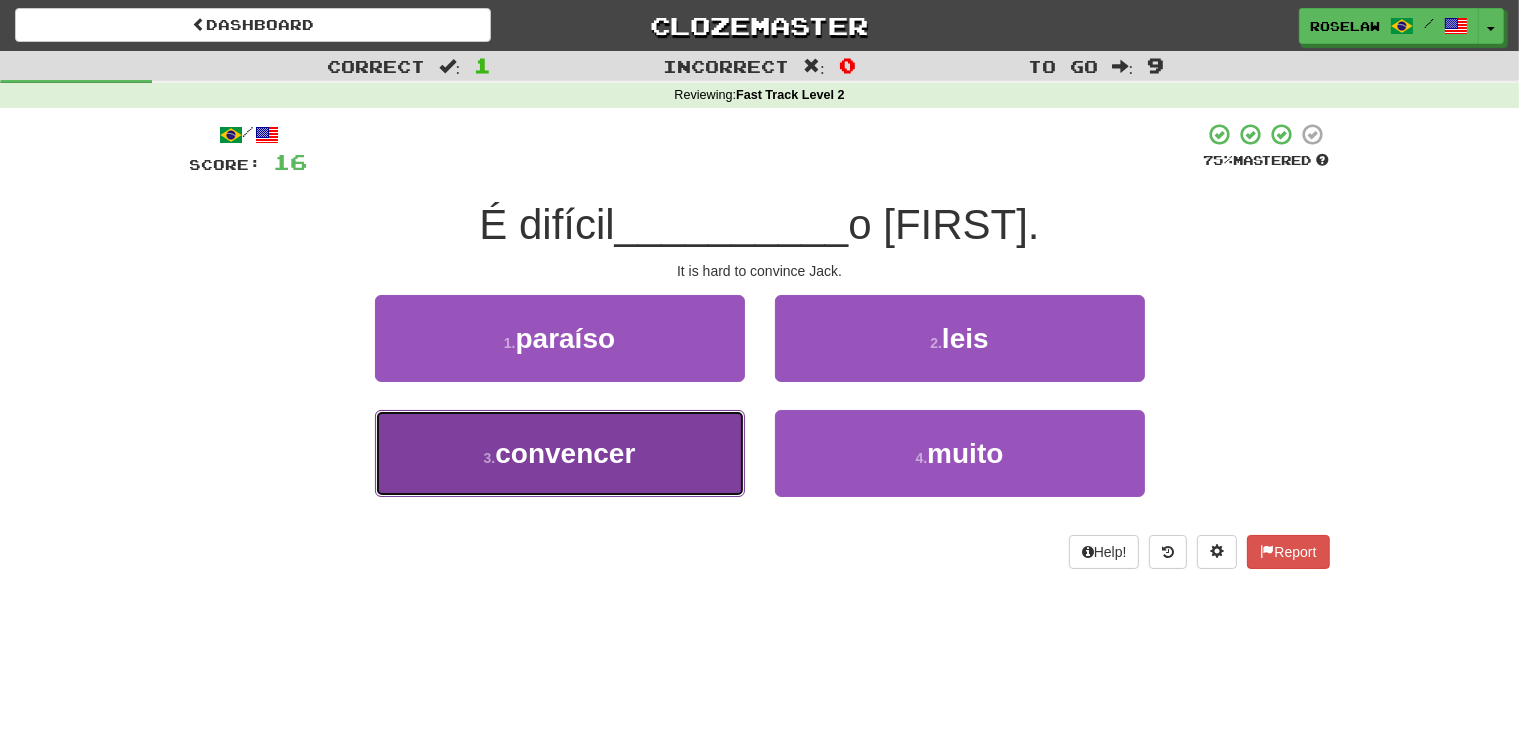 click on "3 .  convencer" at bounding box center (560, 453) 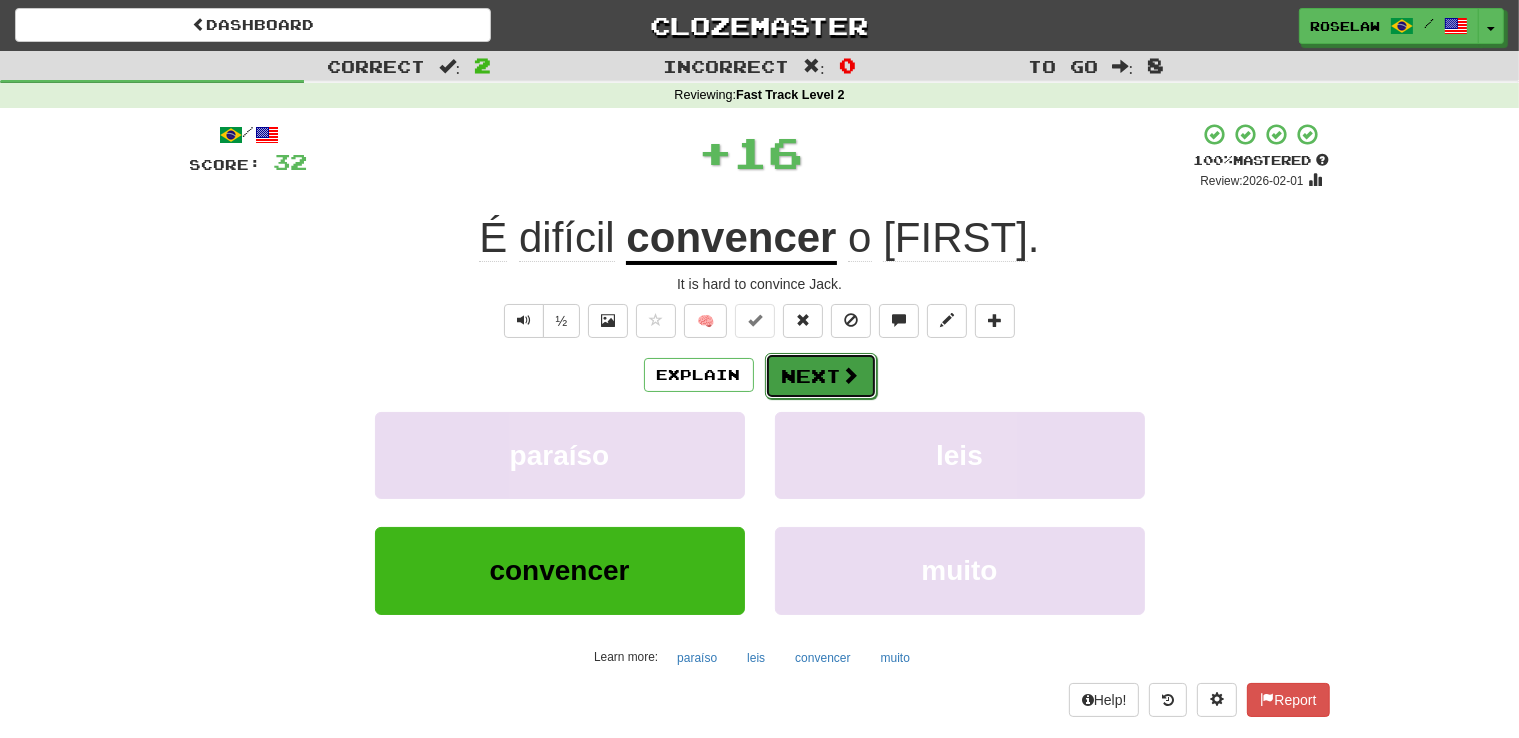 click on "Next" at bounding box center (821, 376) 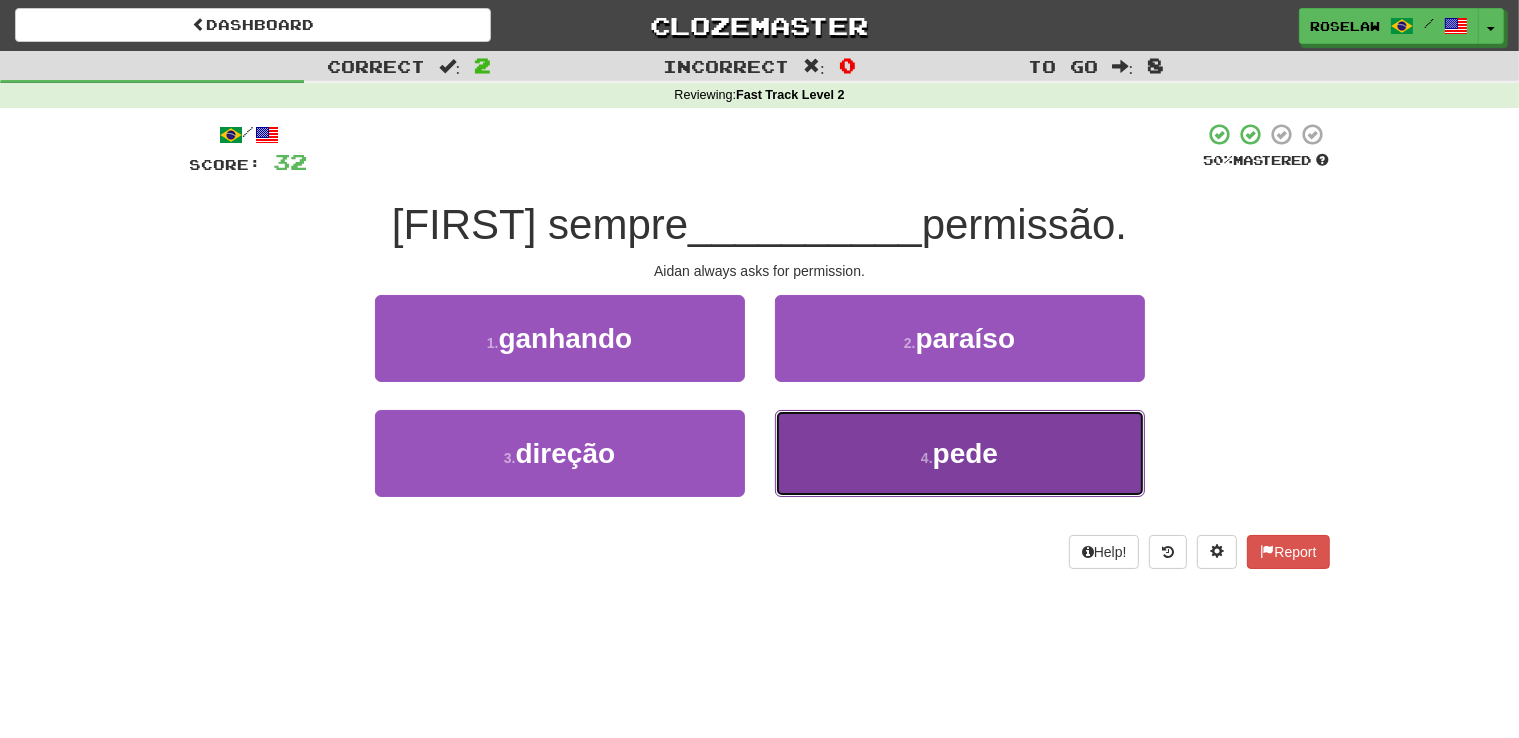click on "4 .  pede" at bounding box center [960, 453] 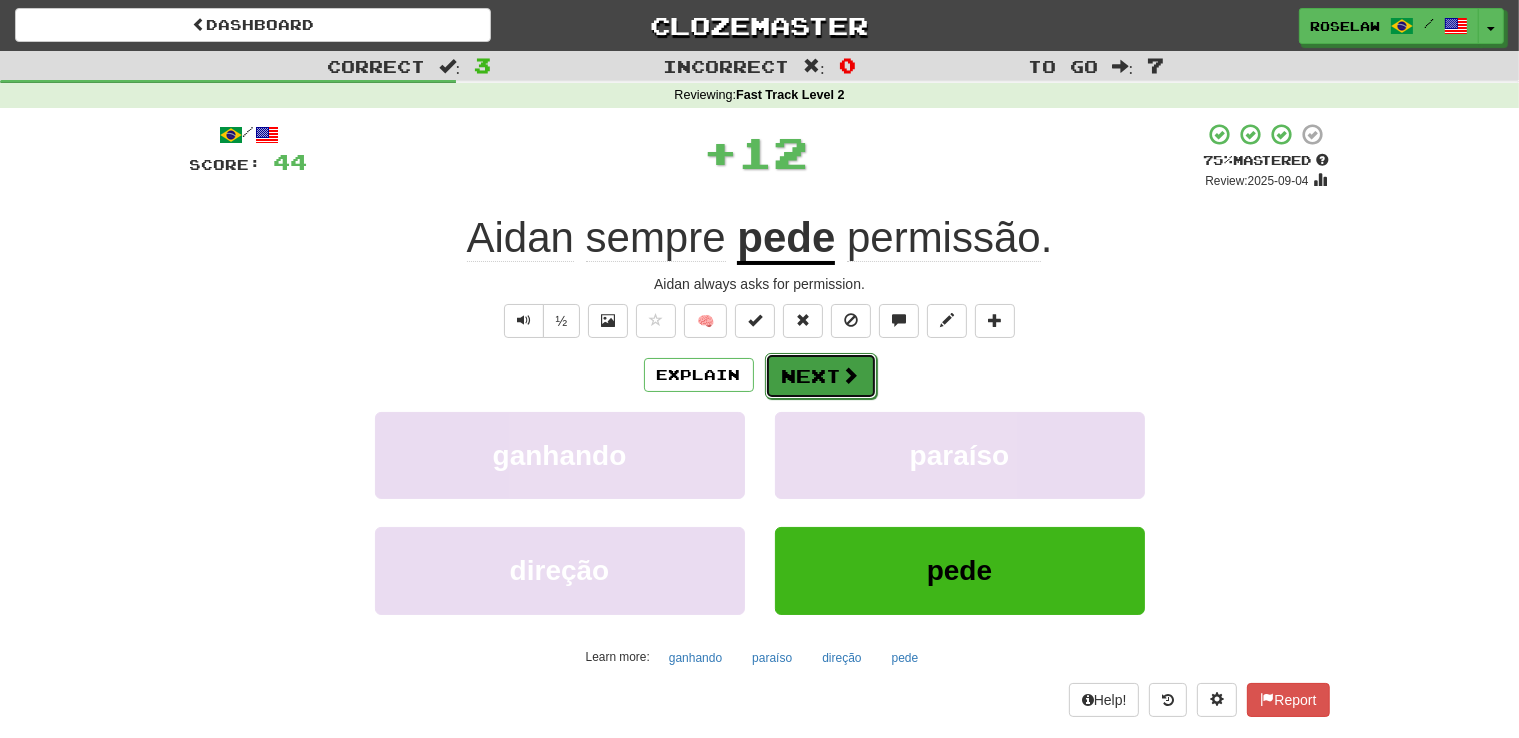 click on "Next" at bounding box center [821, 376] 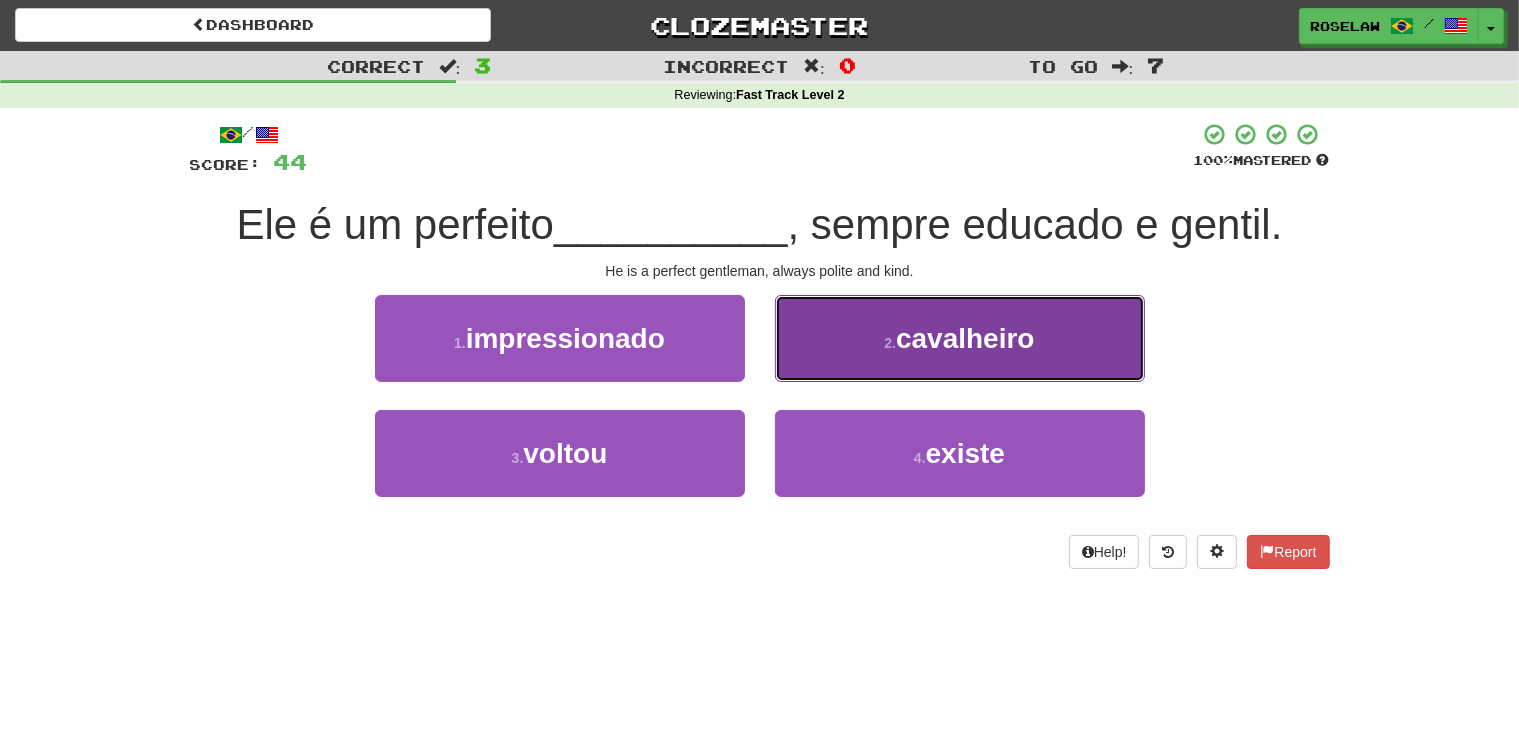 click on "2 .  cavalheiro" at bounding box center [960, 338] 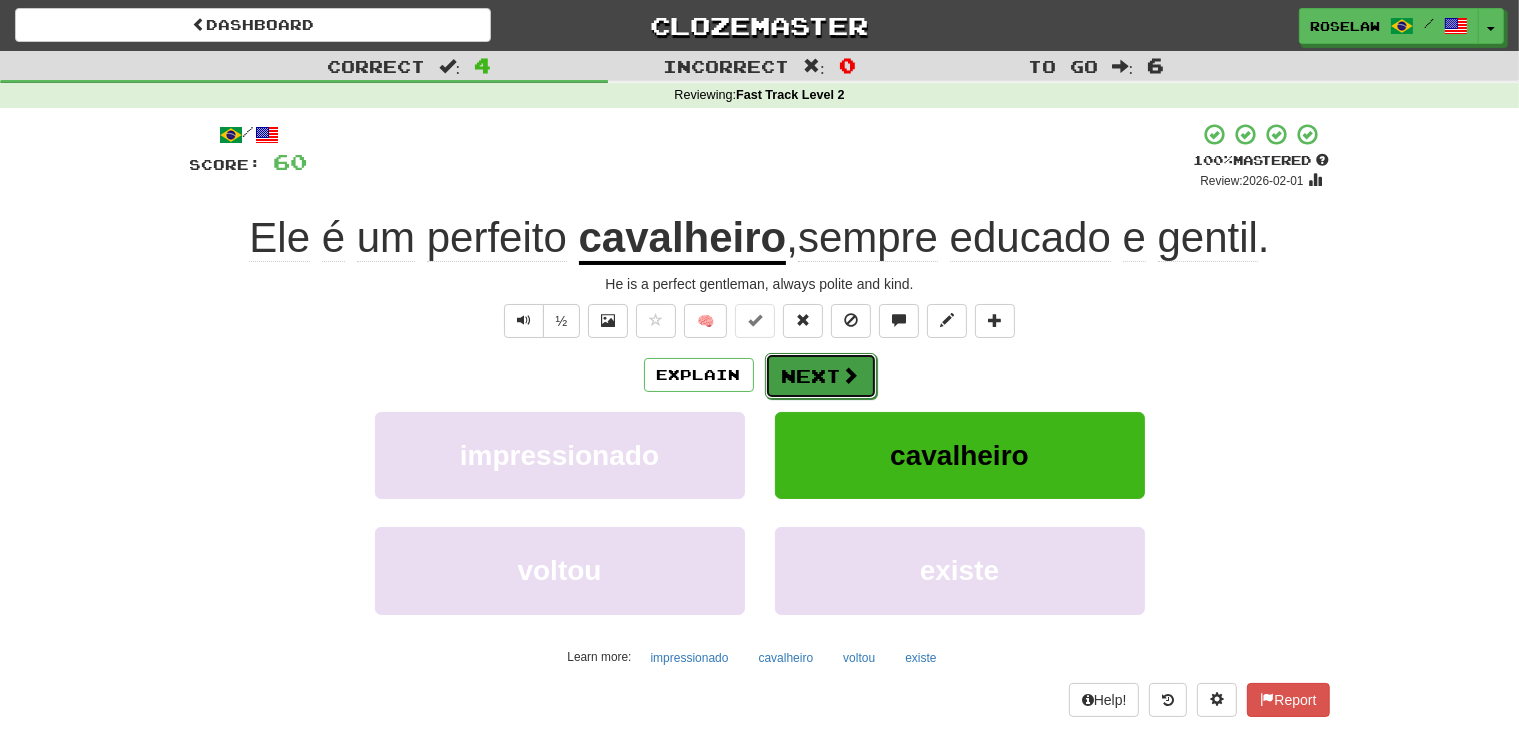 click on "Next" at bounding box center (821, 376) 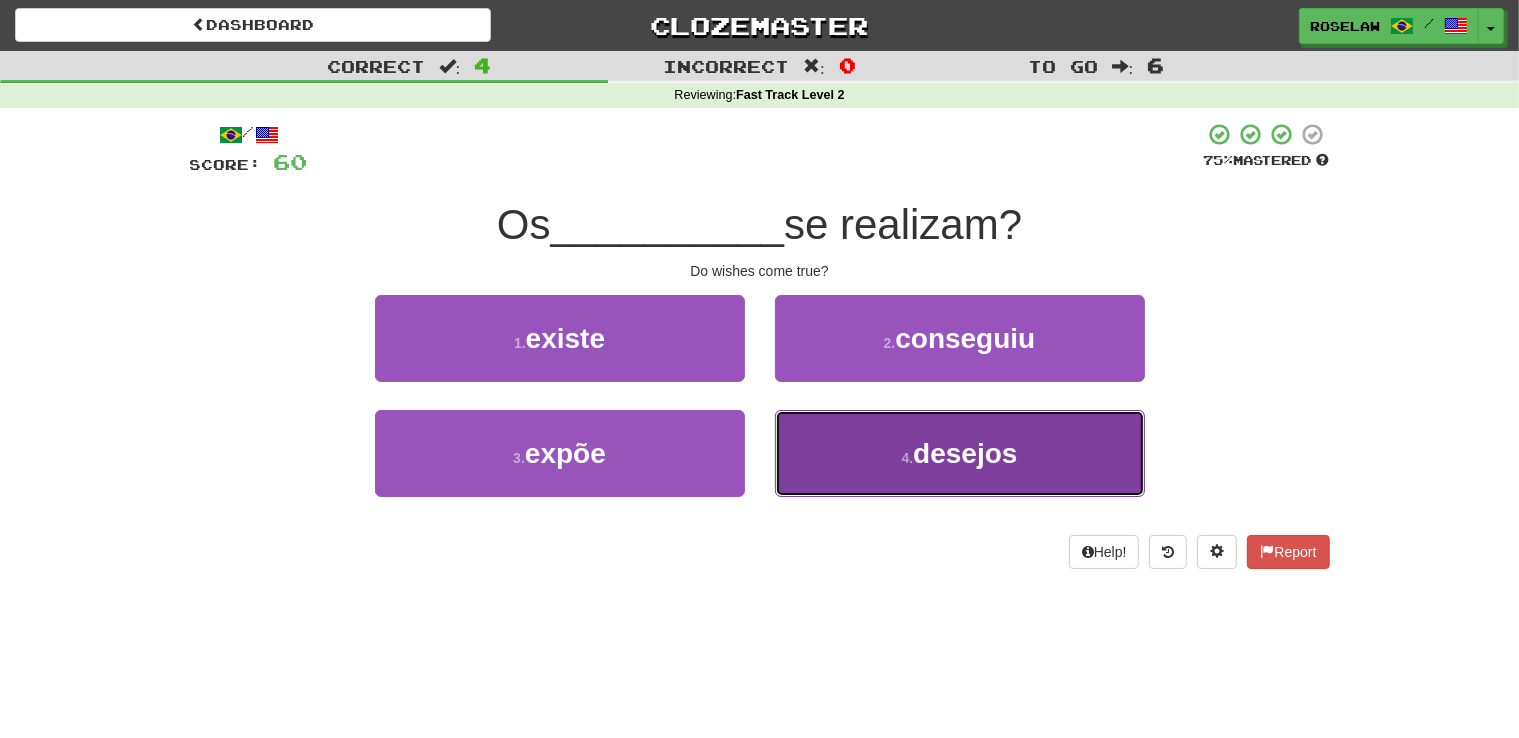 click on "4 .  desejos" at bounding box center [960, 453] 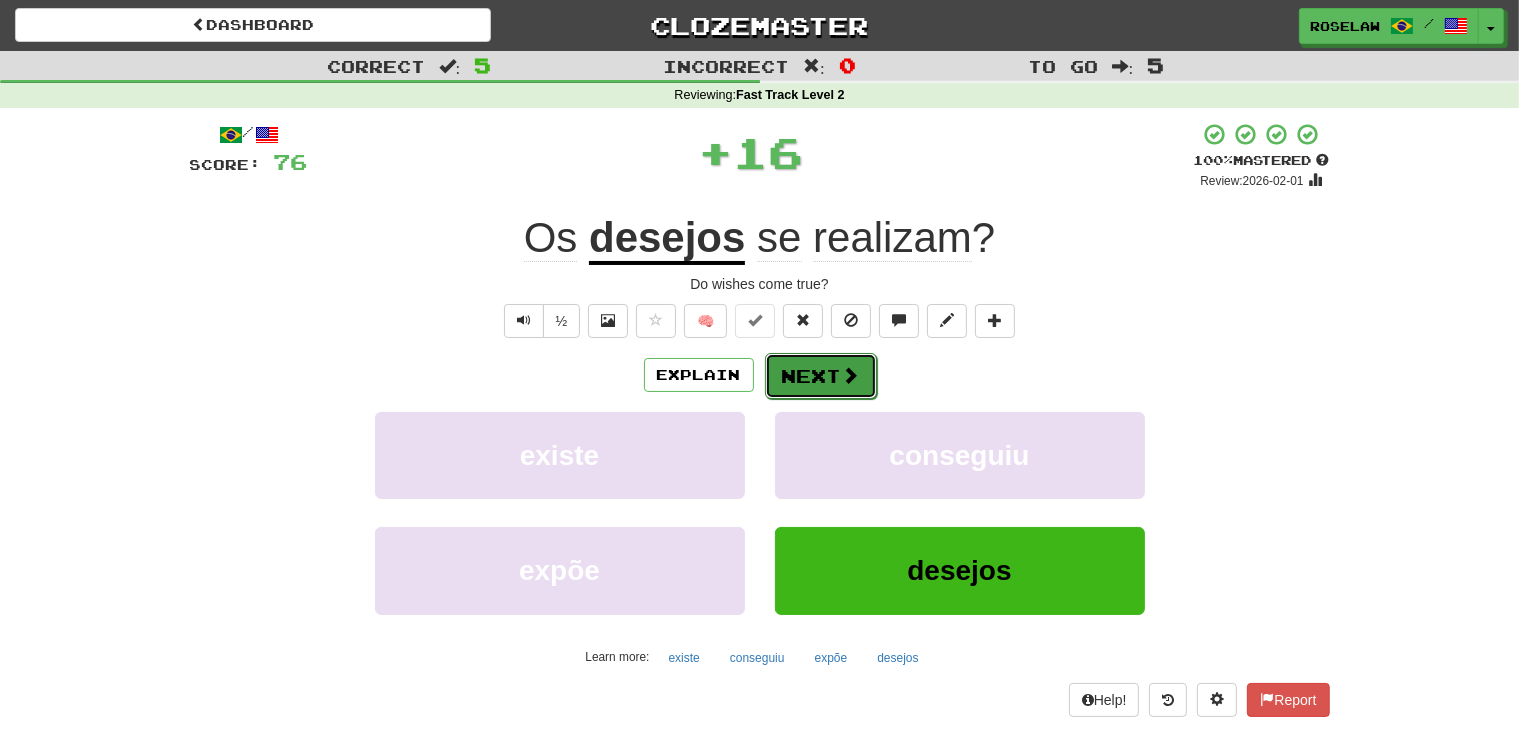 click on "Next" at bounding box center [821, 376] 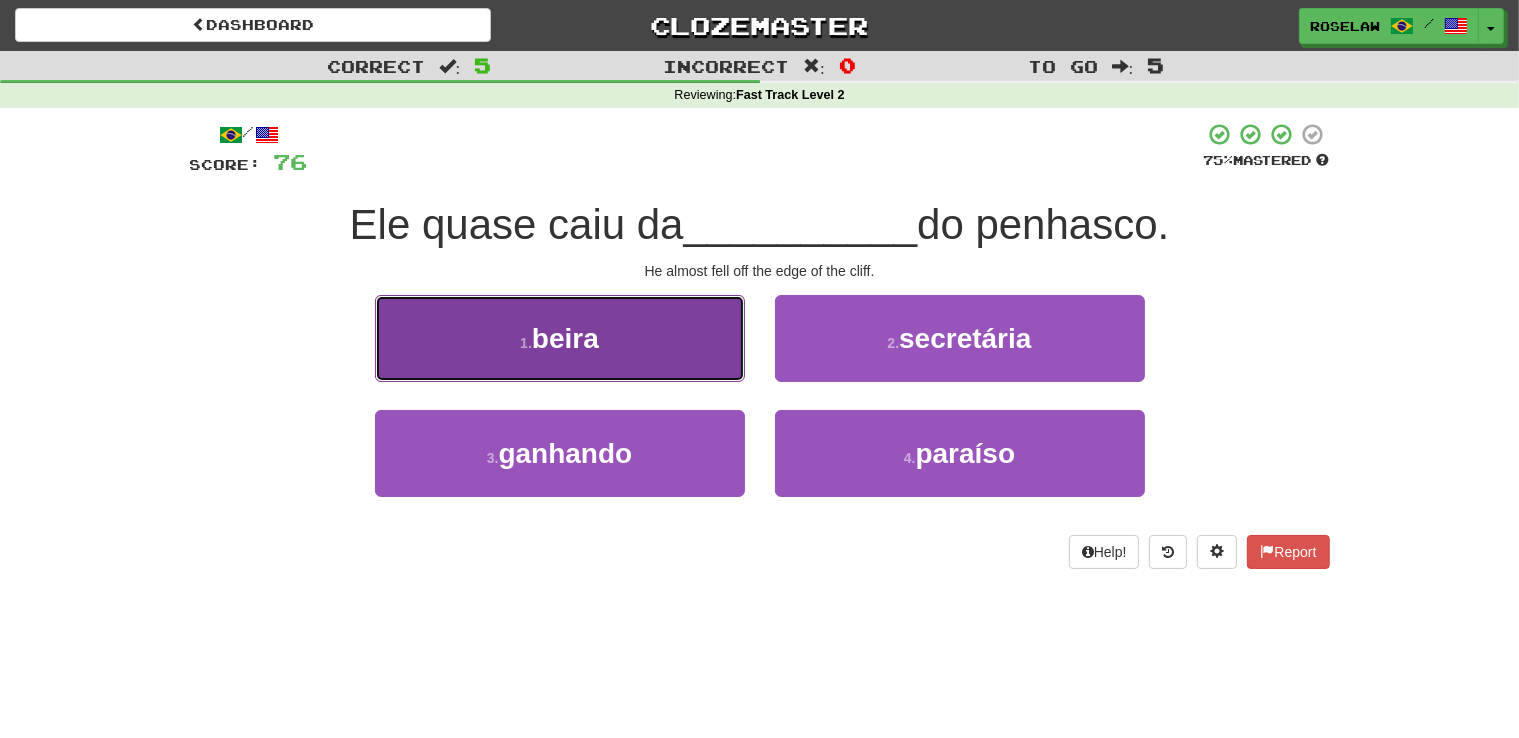 click on "1 .  beira" at bounding box center (560, 338) 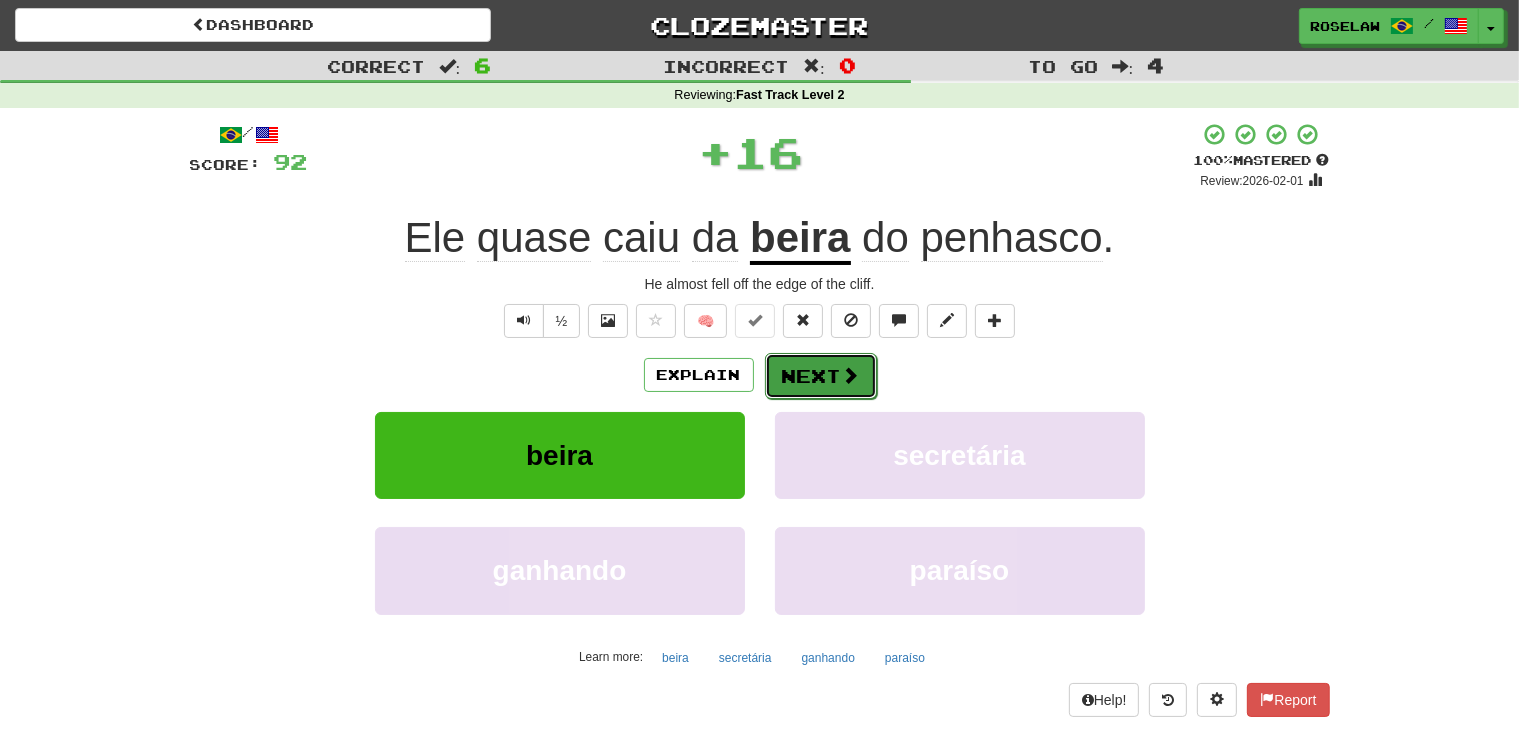 click on "Next" at bounding box center [821, 376] 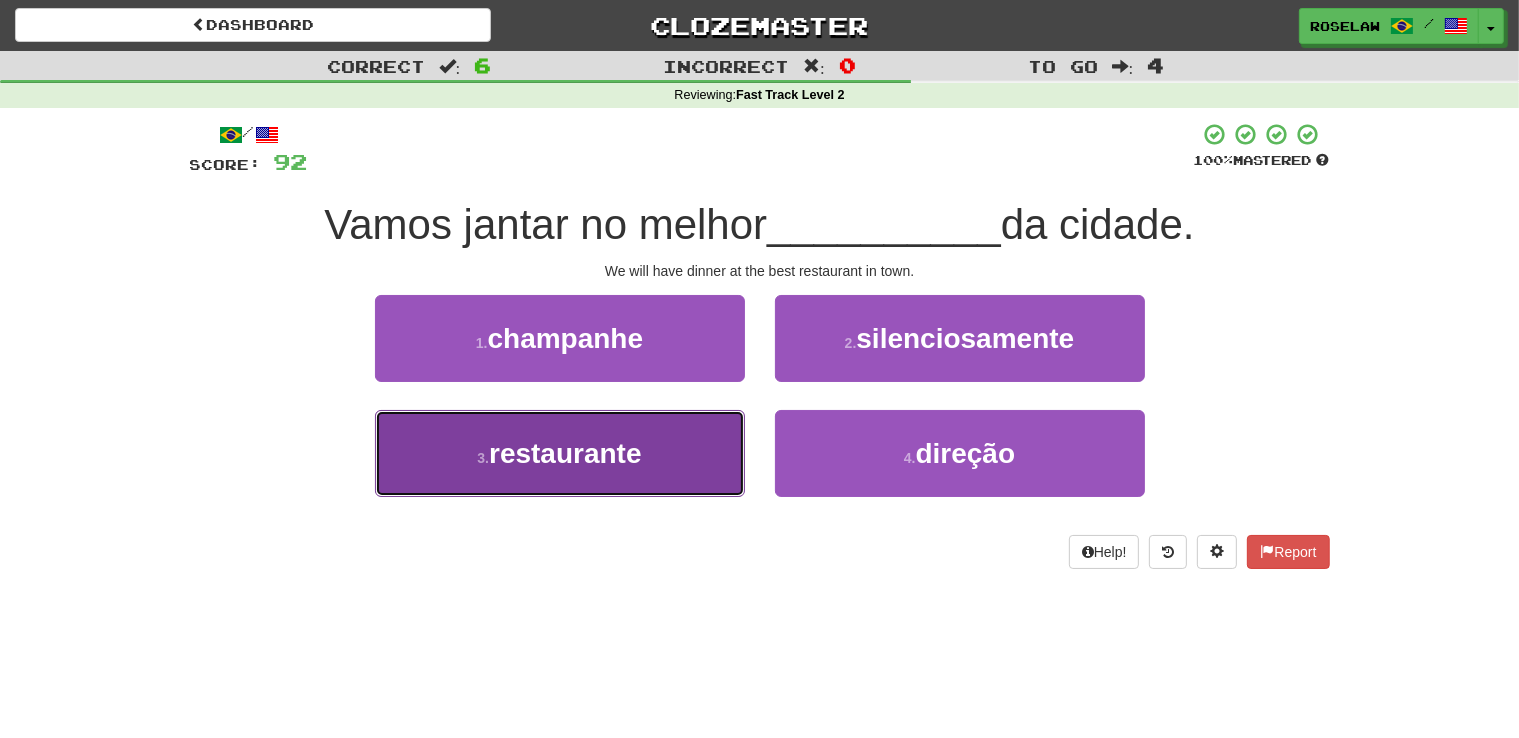 click on "restaurante" at bounding box center (565, 453) 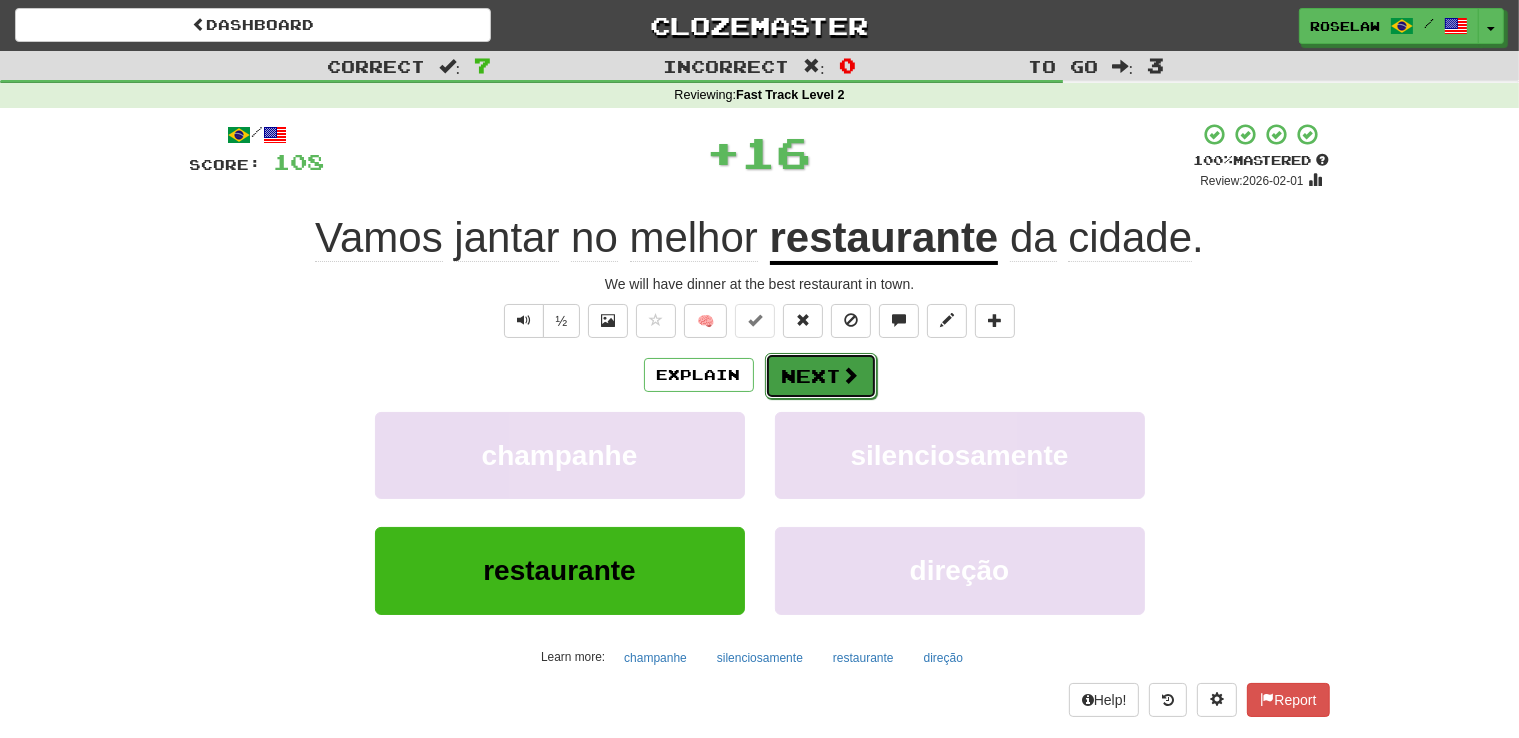 click on "Next" at bounding box center [821, 376] 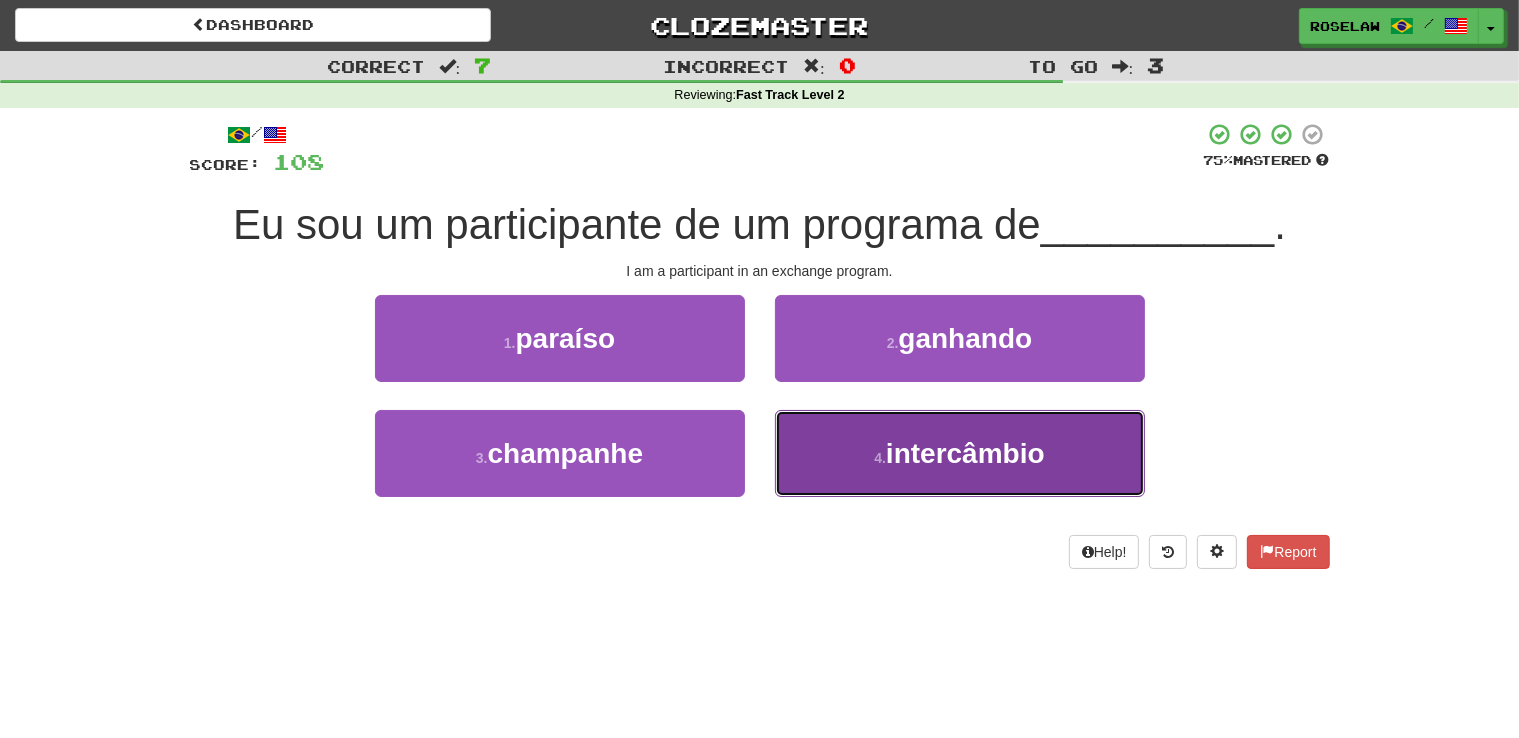 click on "4 .  intercâmbio" at bounding box center [960, 453] 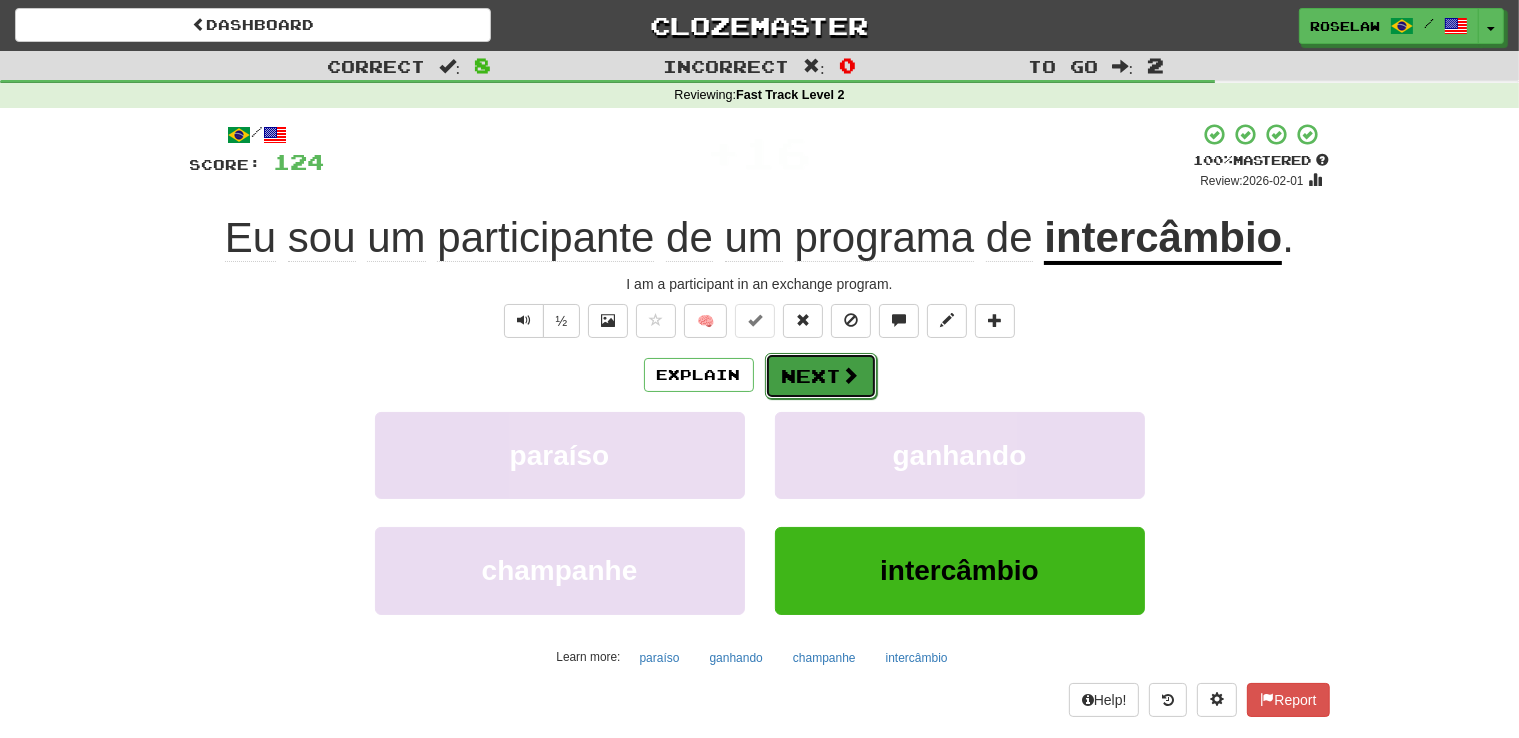 click on "Next" at bounding box center [821, 376] 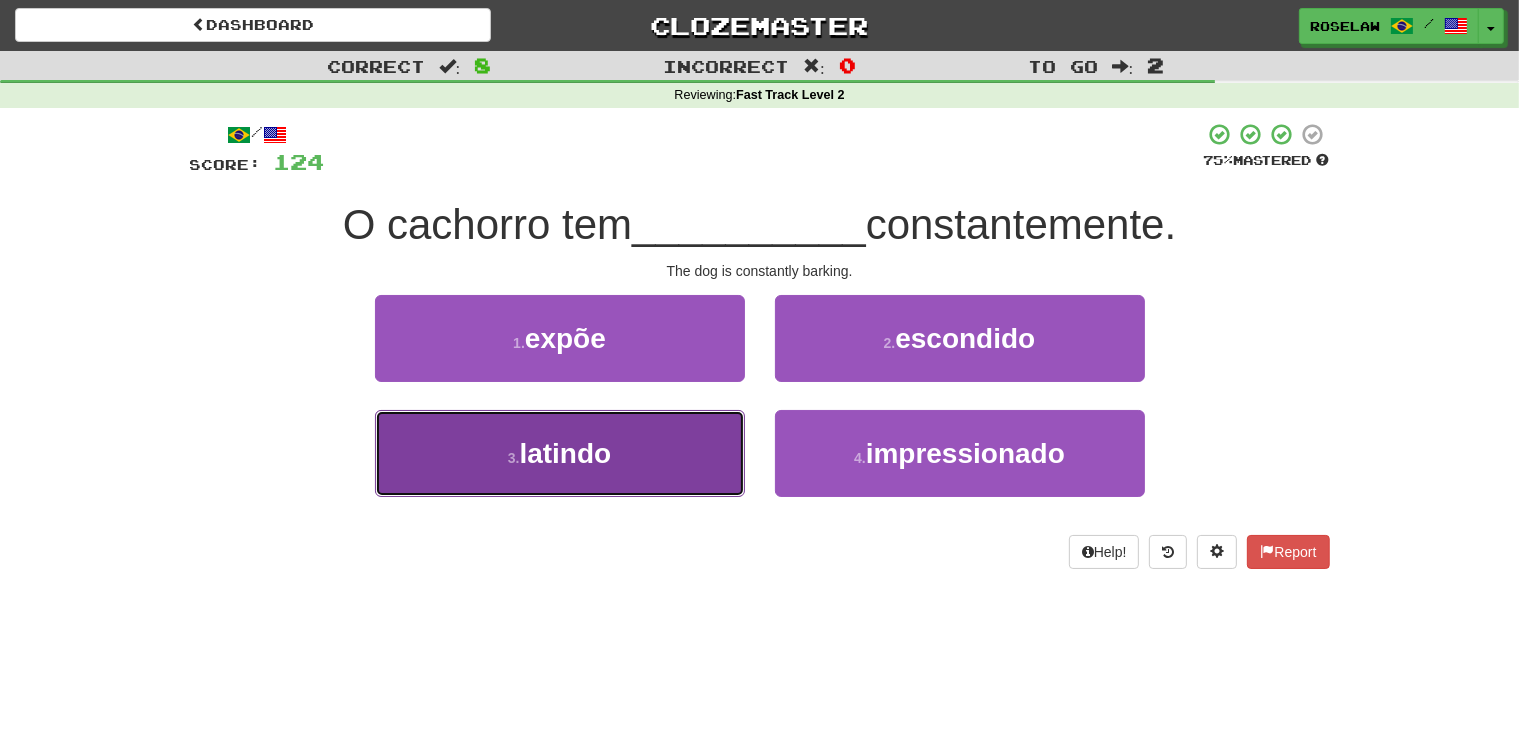 click on "3 .  latindo" at bounding box center (560, 453) 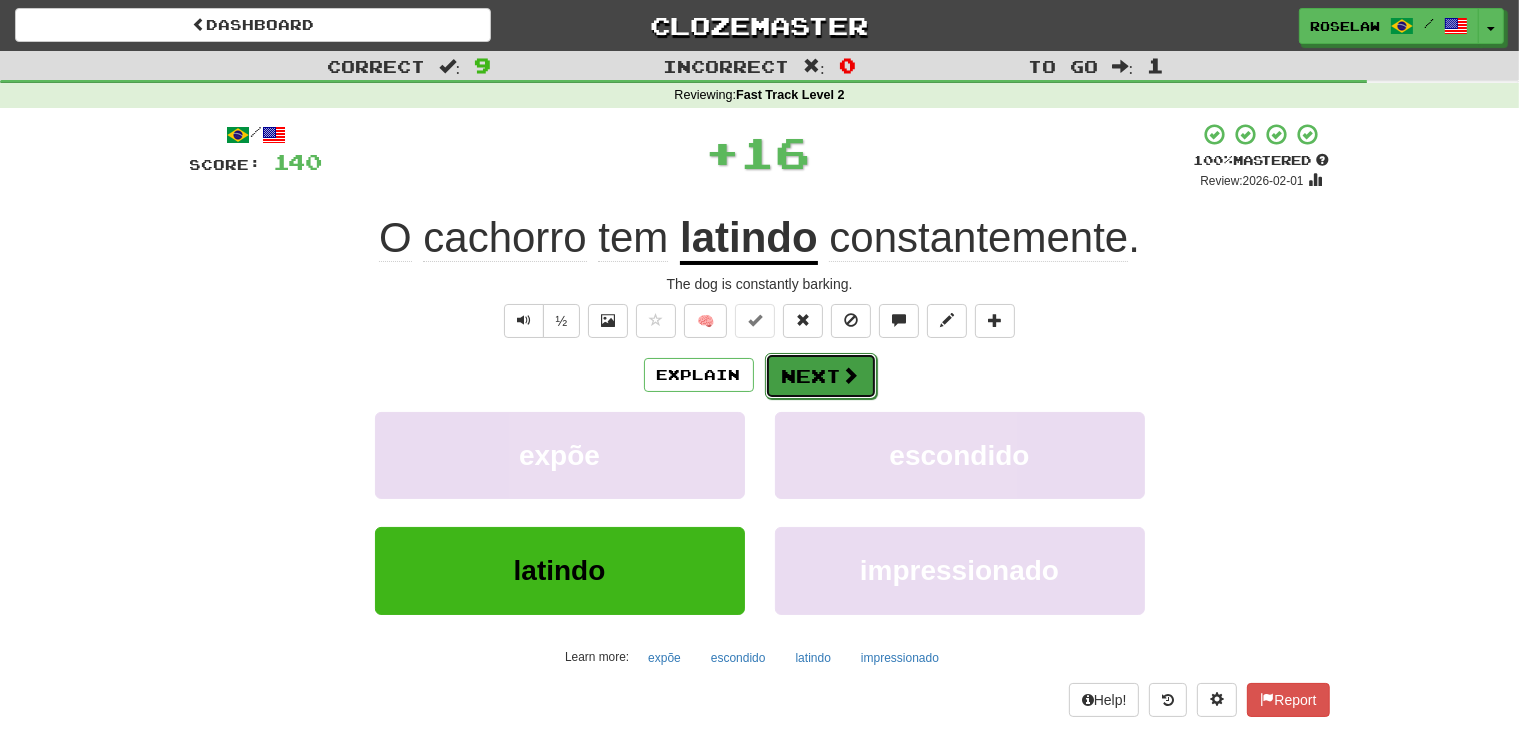 click on "Next" at bounding box center [821, 376] 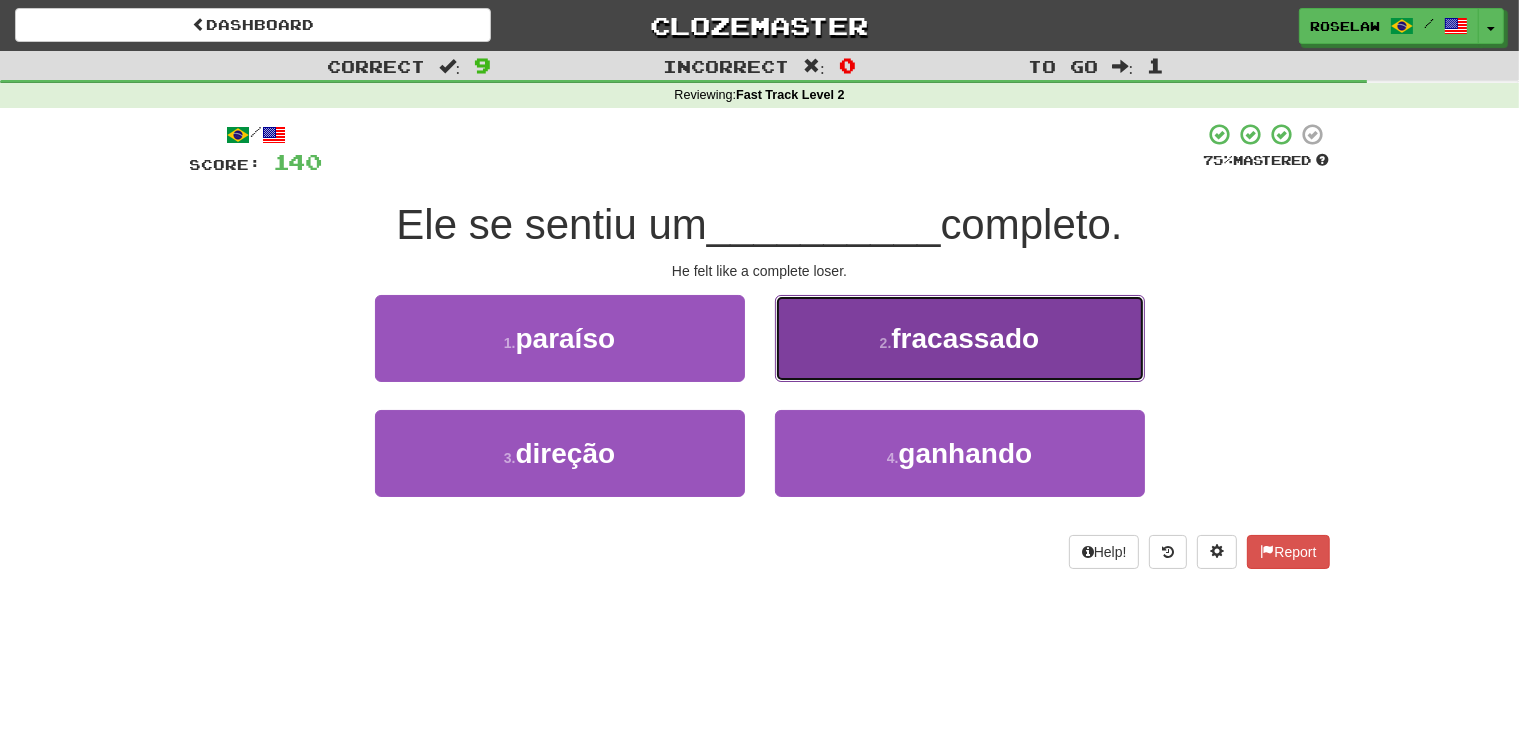 click on "2 .  fracassado" at bounding box center [960, 338] 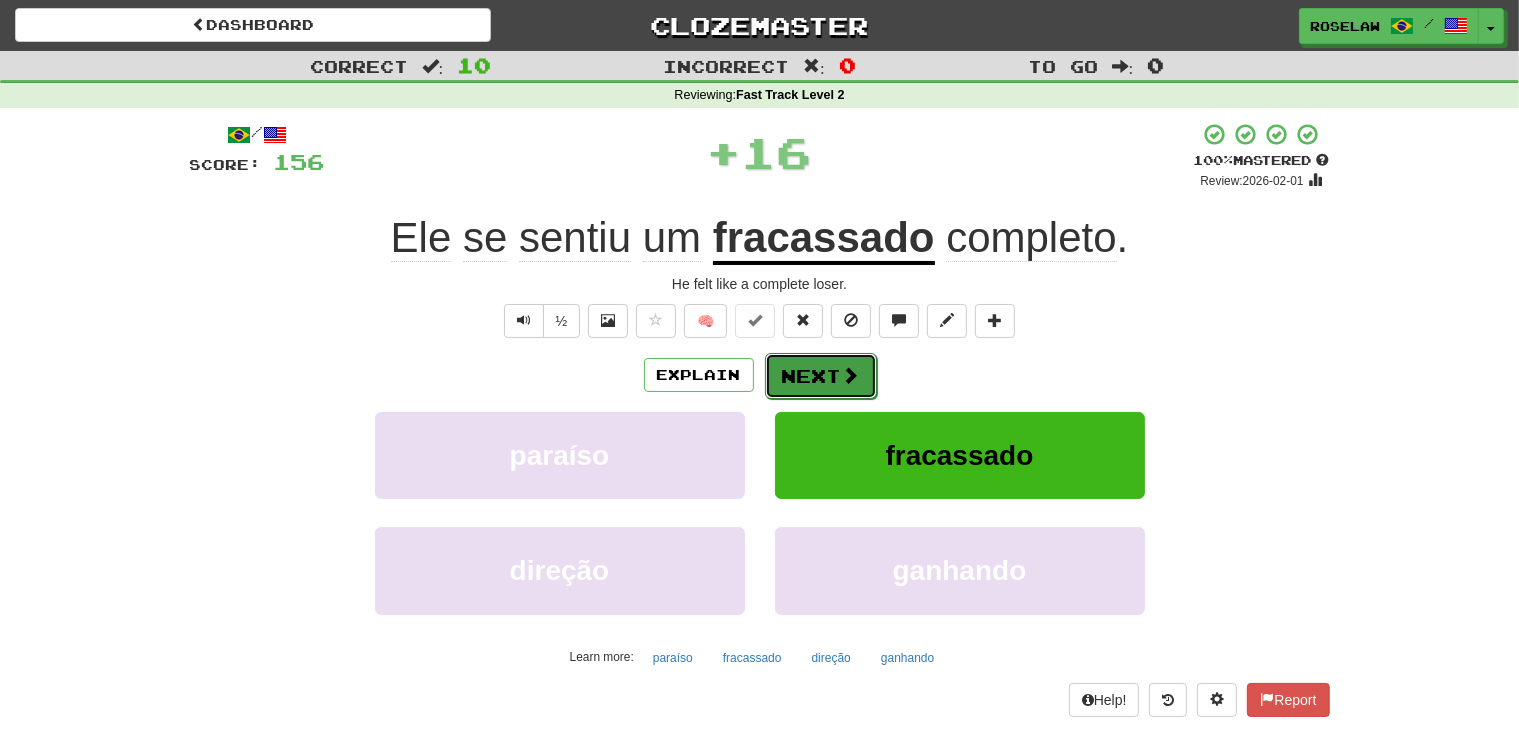 click on "Next" at bounding box center [821, 376] 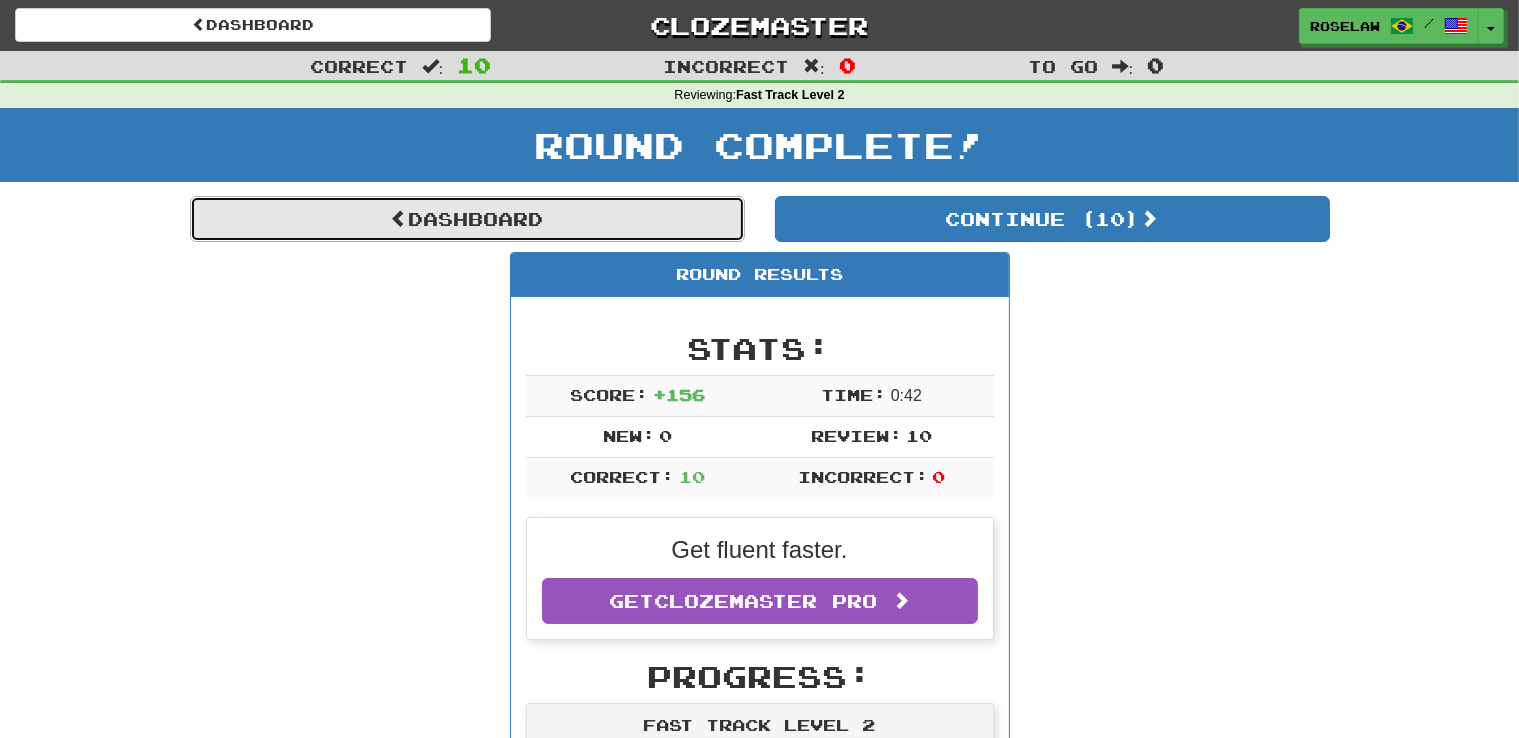 click on "Dashboard" at bounding box center (467, 219) 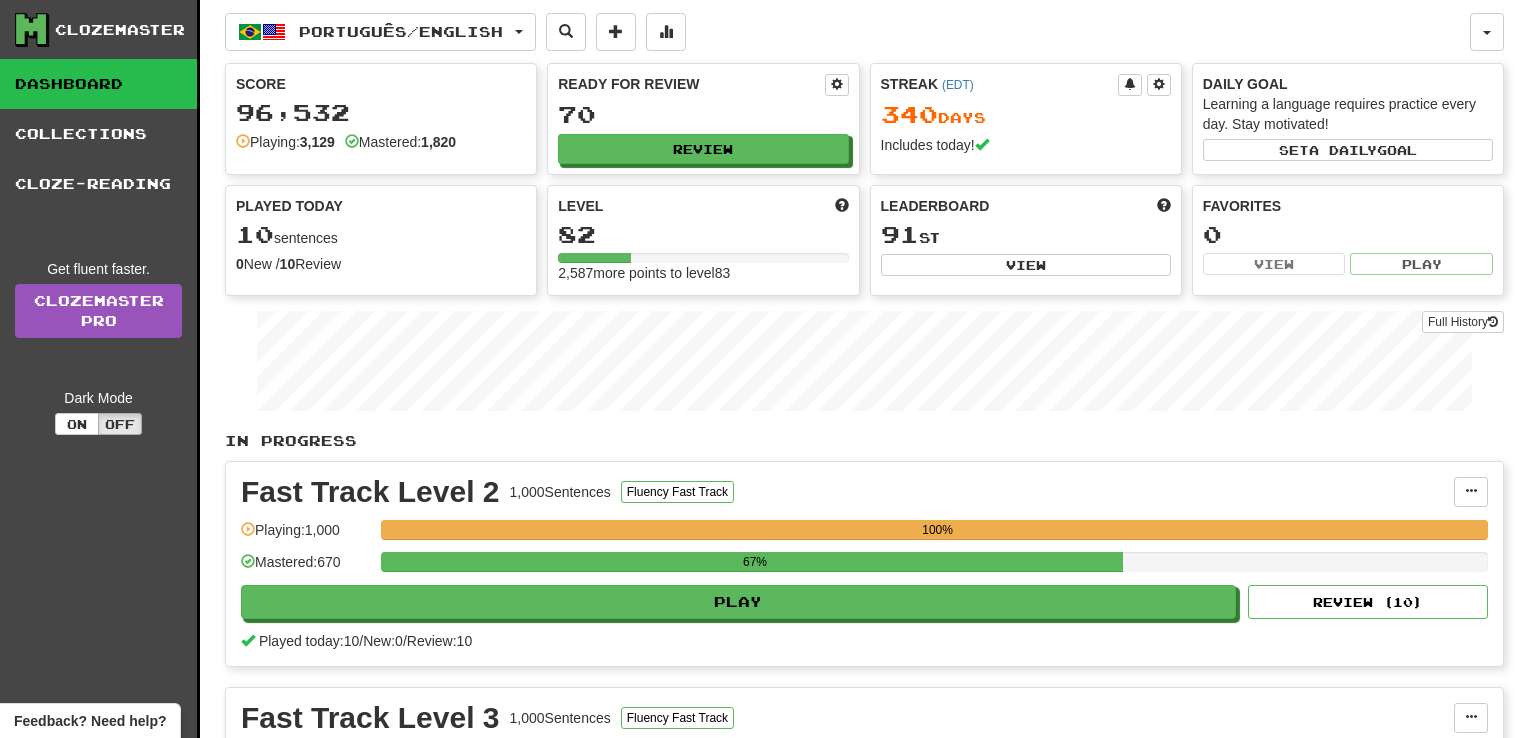 scroll, scrollTop: 0, scrollLeft: 0, axis: both 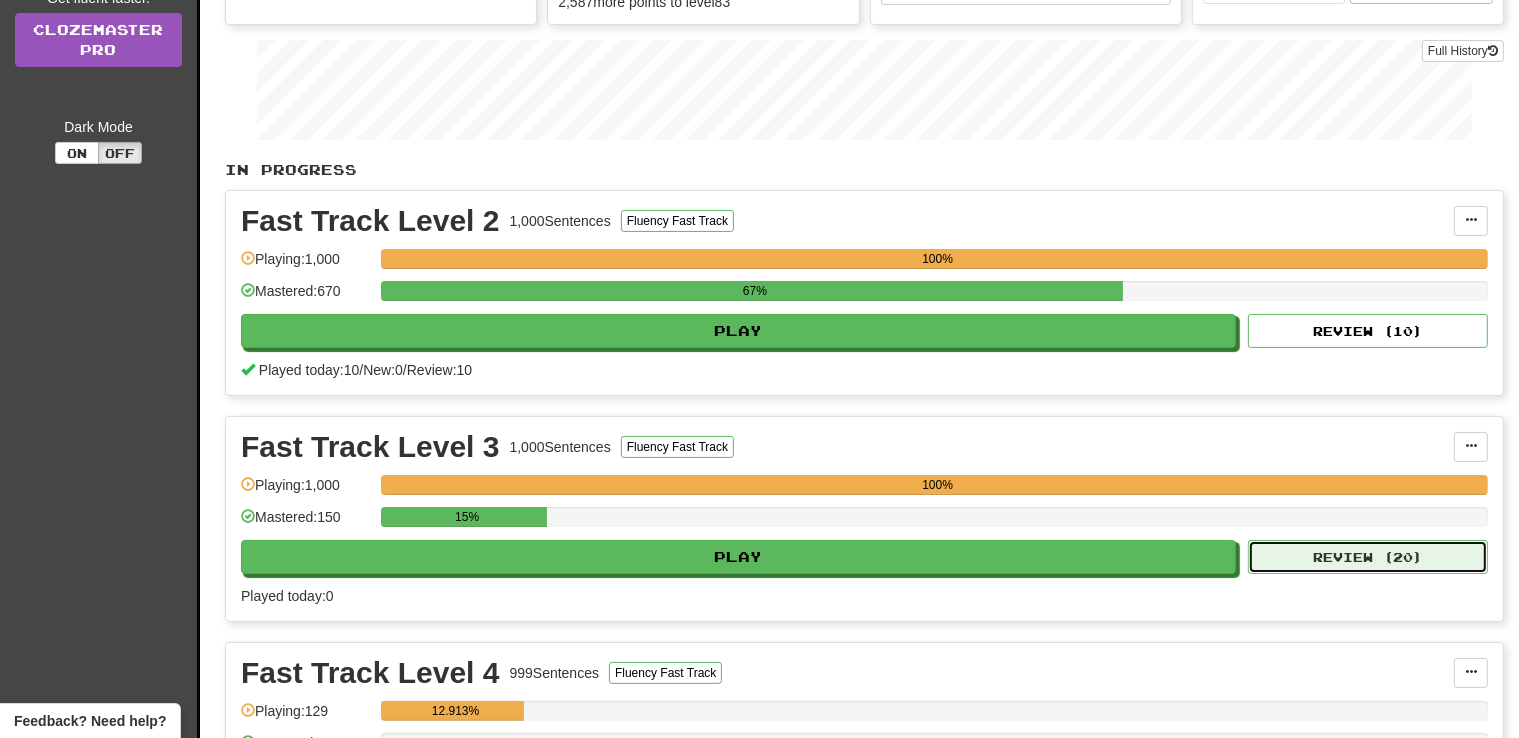 click on "Review ( 20 )" at bounding box center [1368, 557] 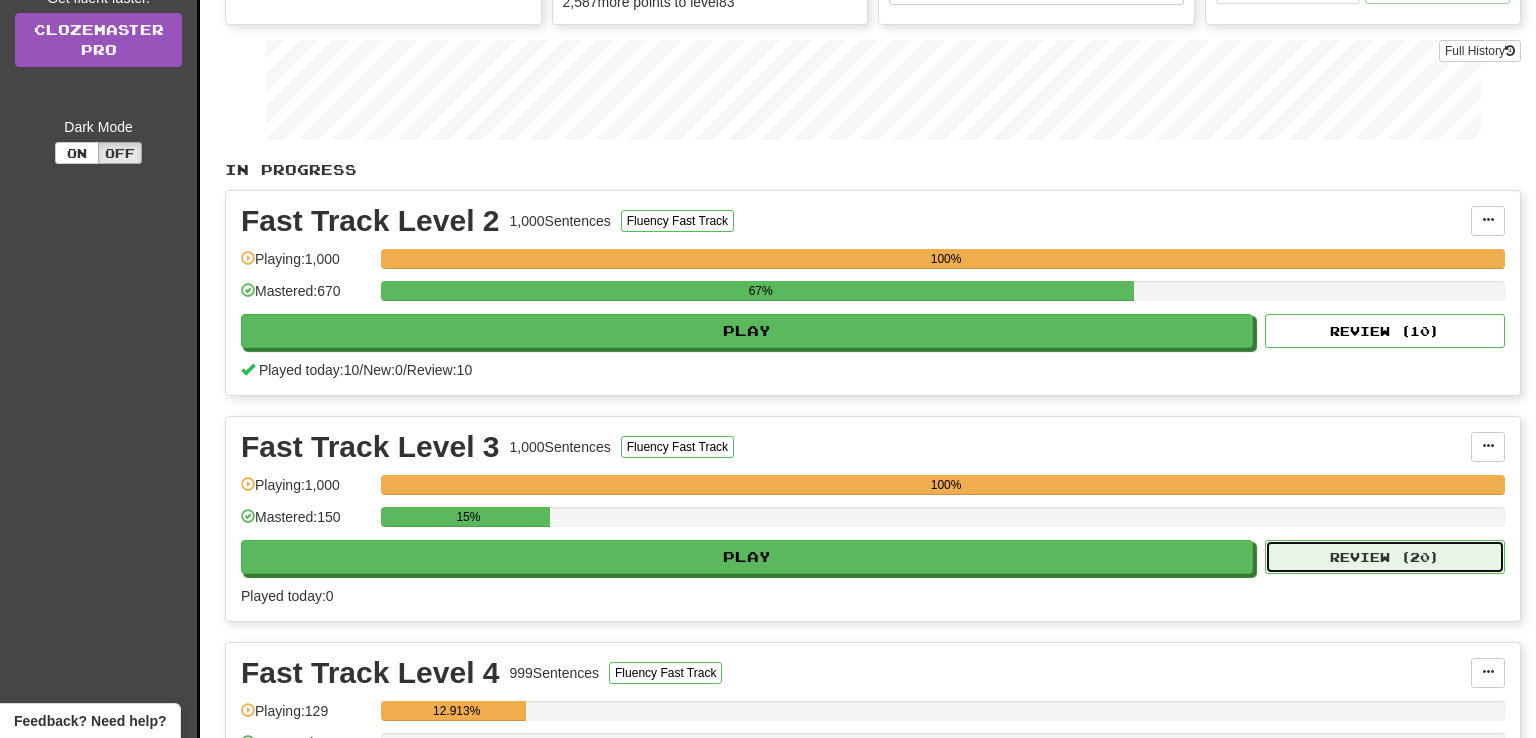 select on "**" 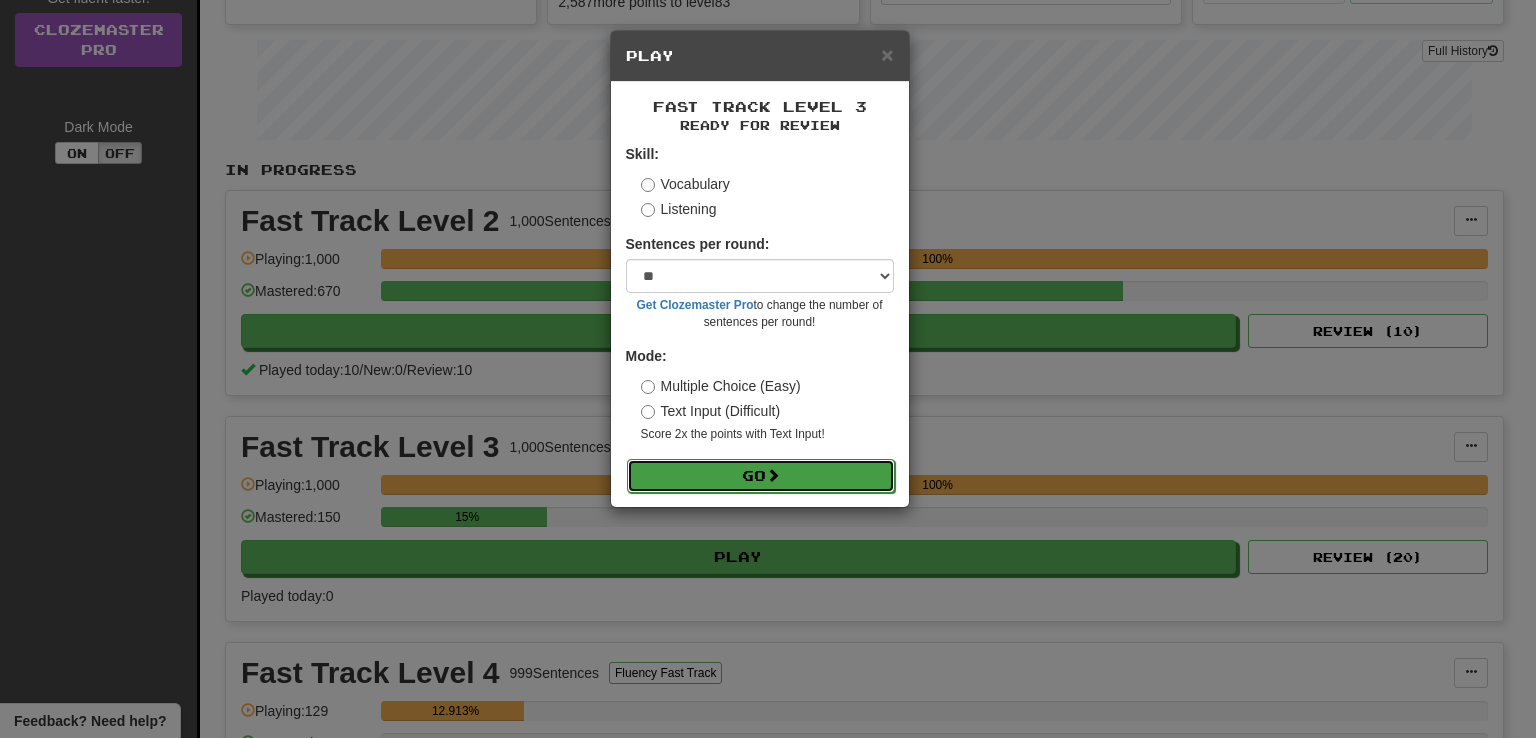 click on "Go" at bounding box center (761, 476) 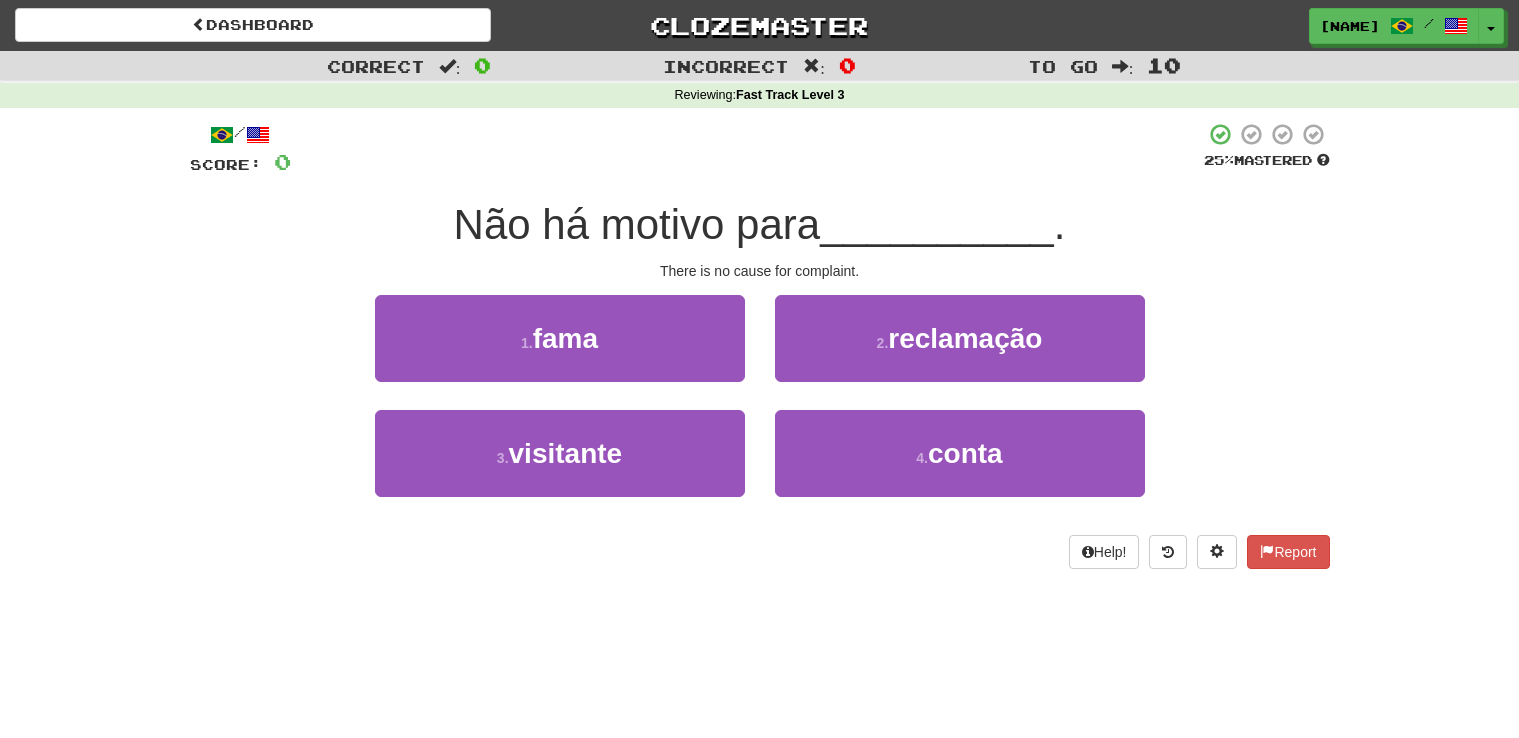 scroll, scrollTop: 0, scrollLeft: 0, axis: both 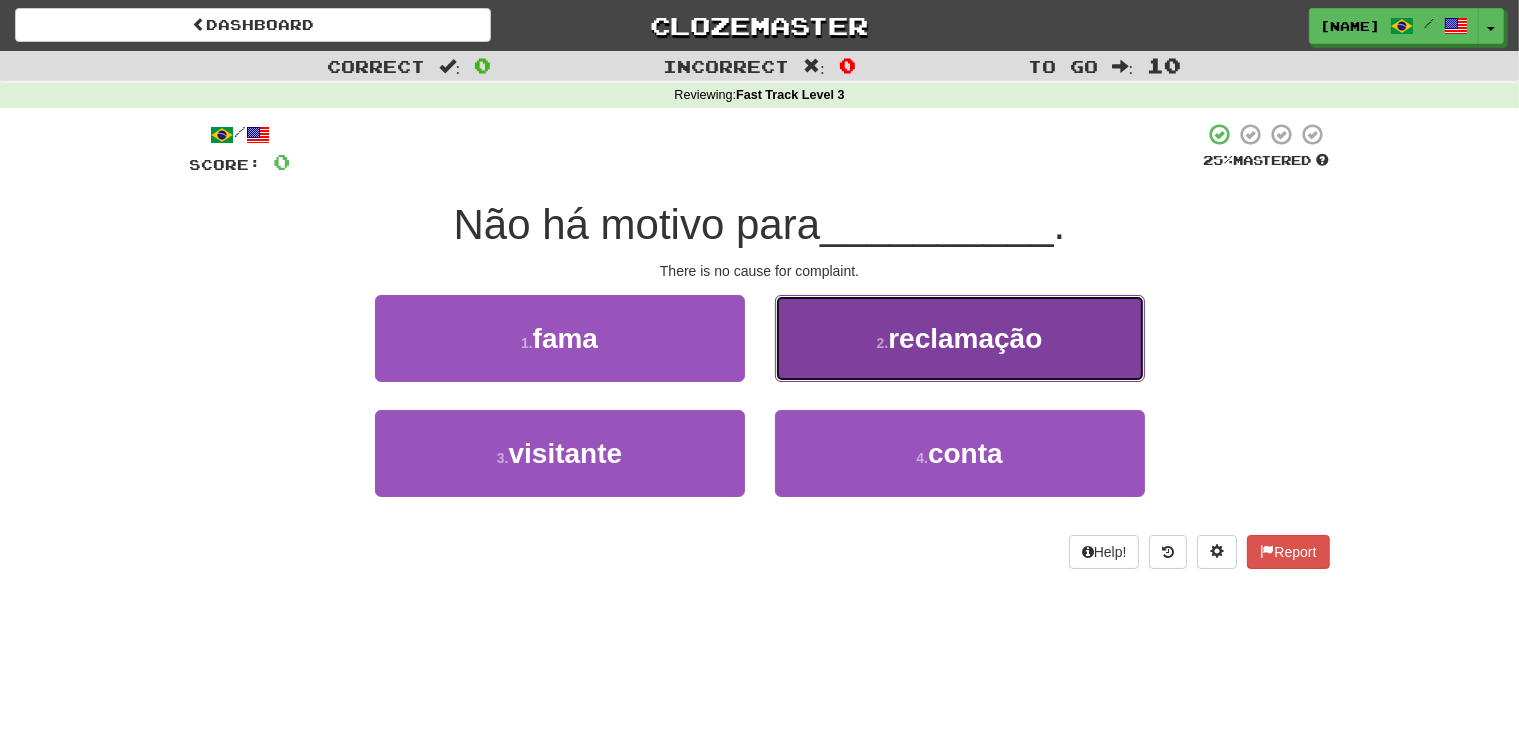 click on "2 .  reclamação" at bounding box center [960, 338] 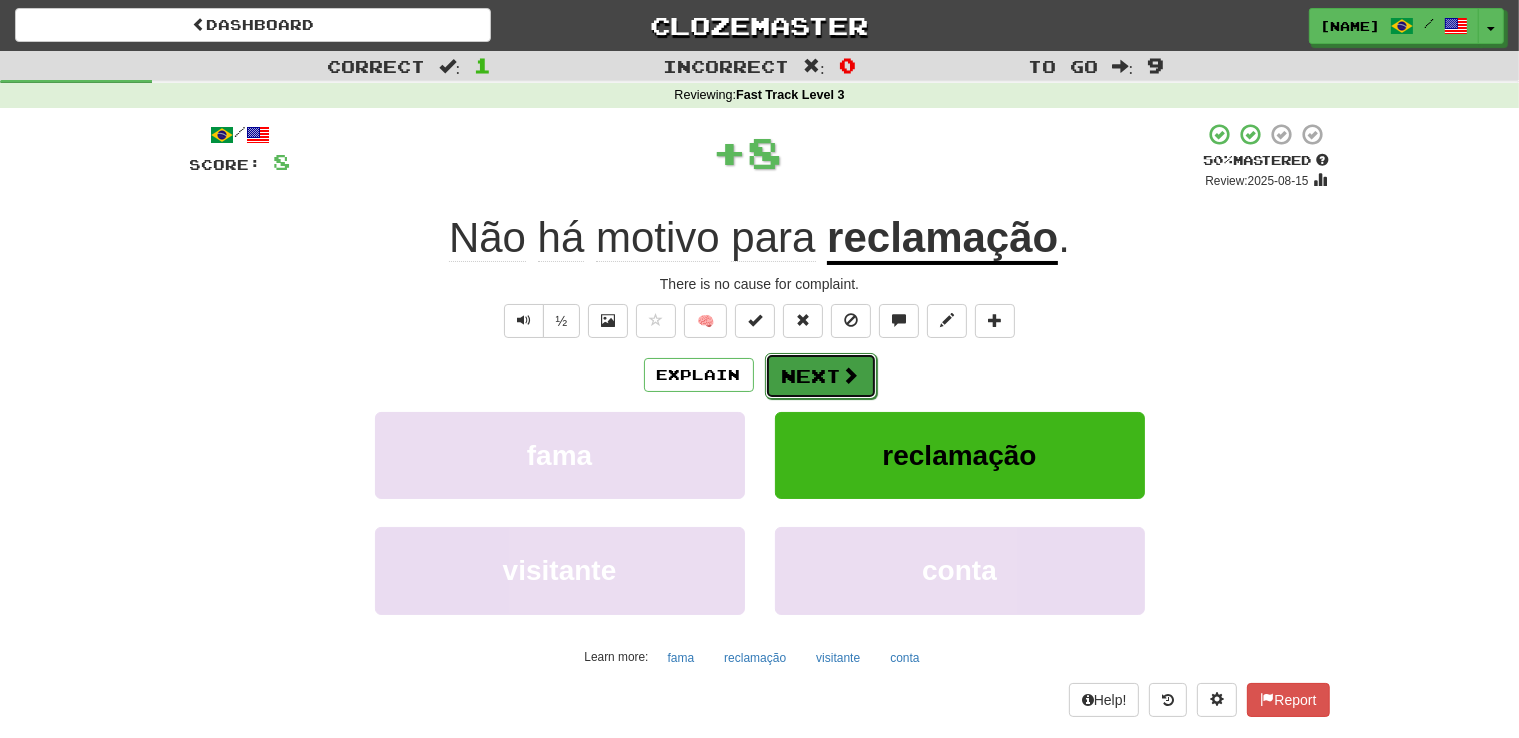 click on "Next" at bounding box center [821, 376] 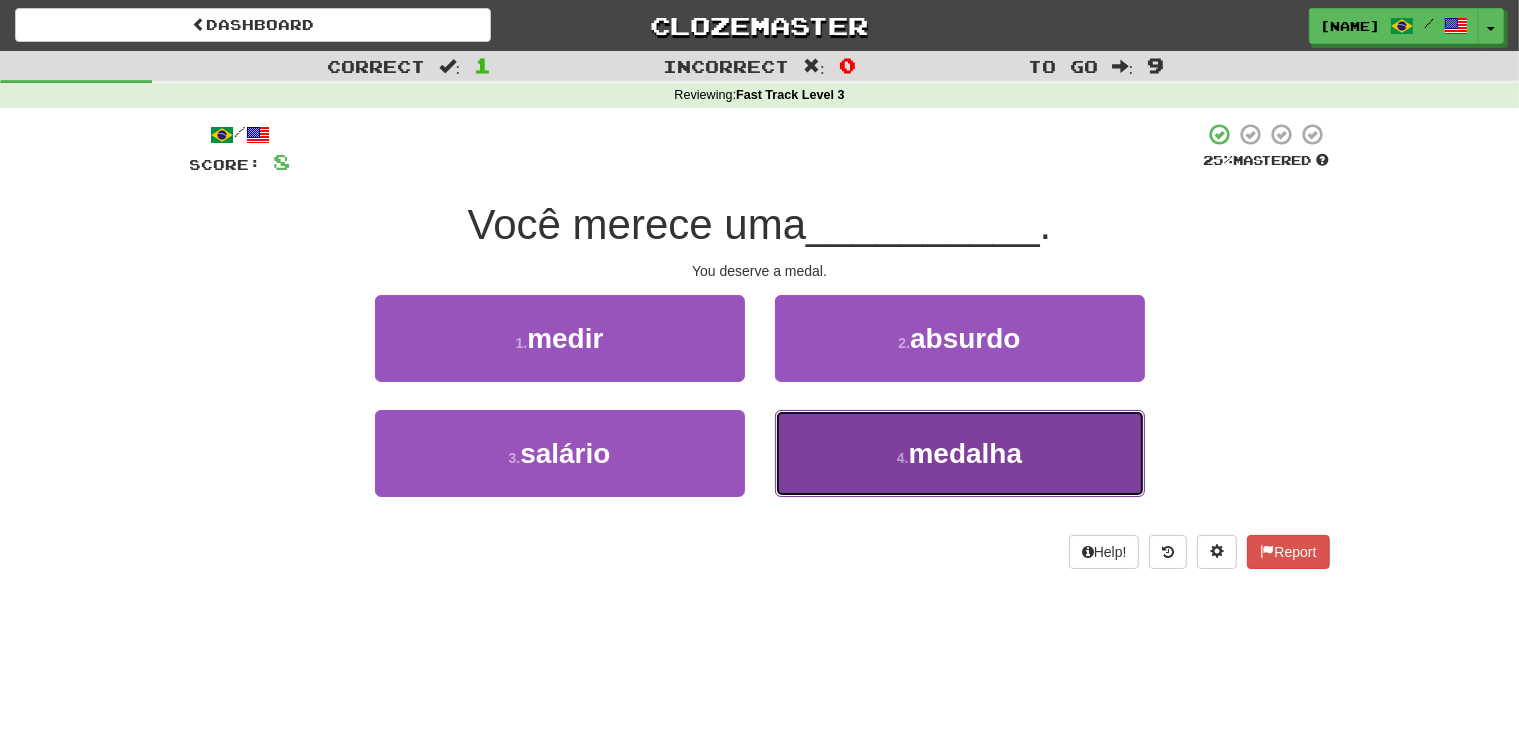 click on "4 .  medalha" at bounding box center [960, 453] 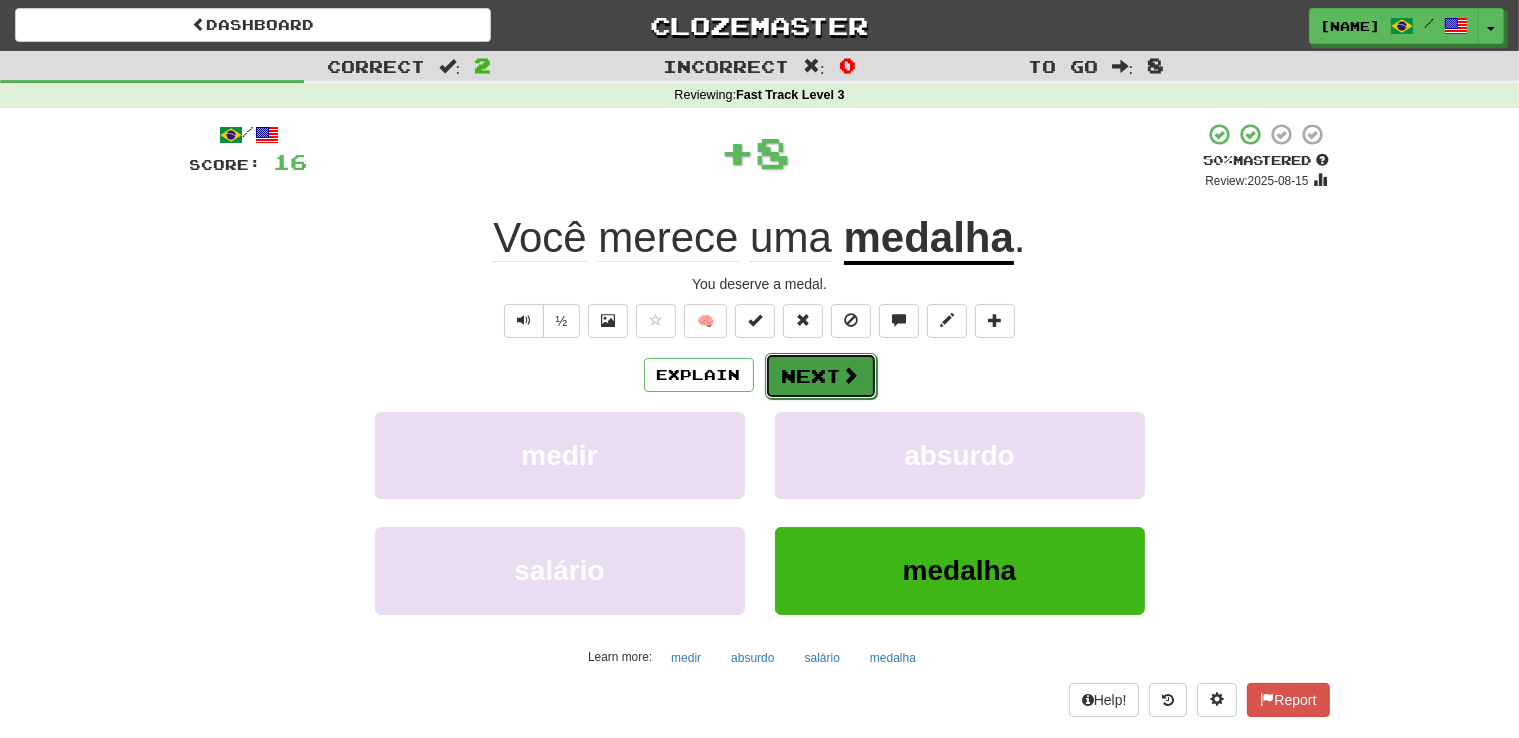 click on "Next" at bounding box center [821, 376] 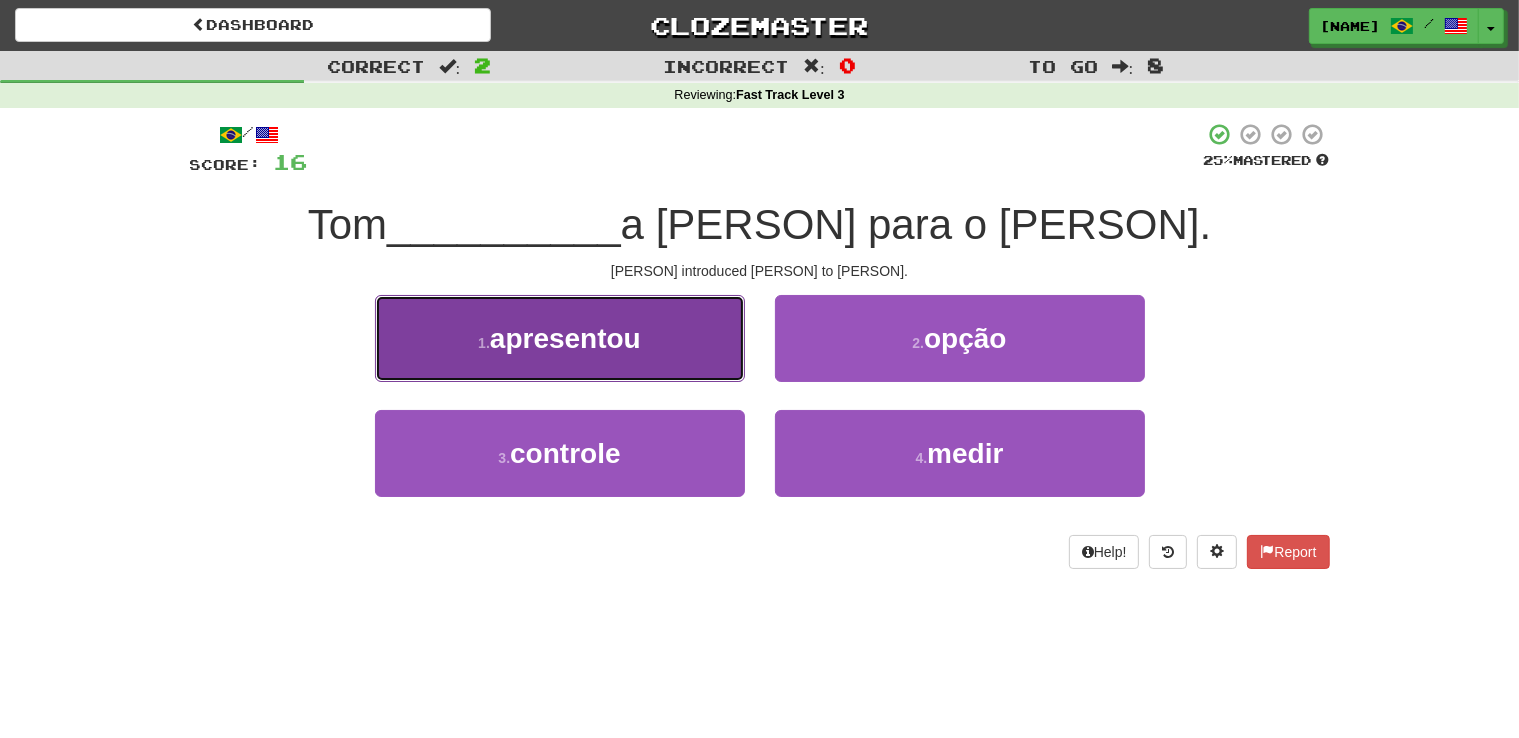 click on "1 .  apresentou" at bounding box center (560, 338) 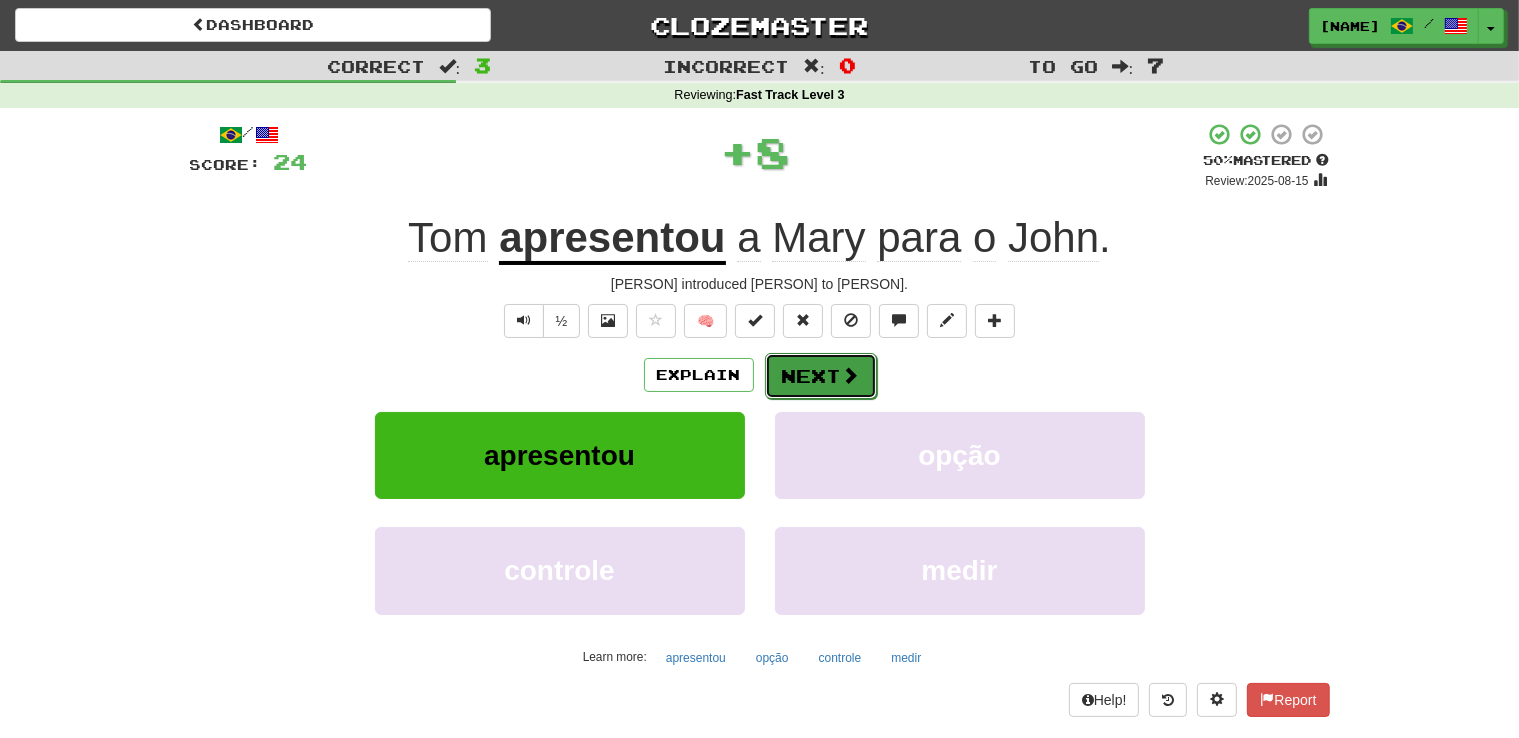click on "Next" at bounding box center (821, 376) 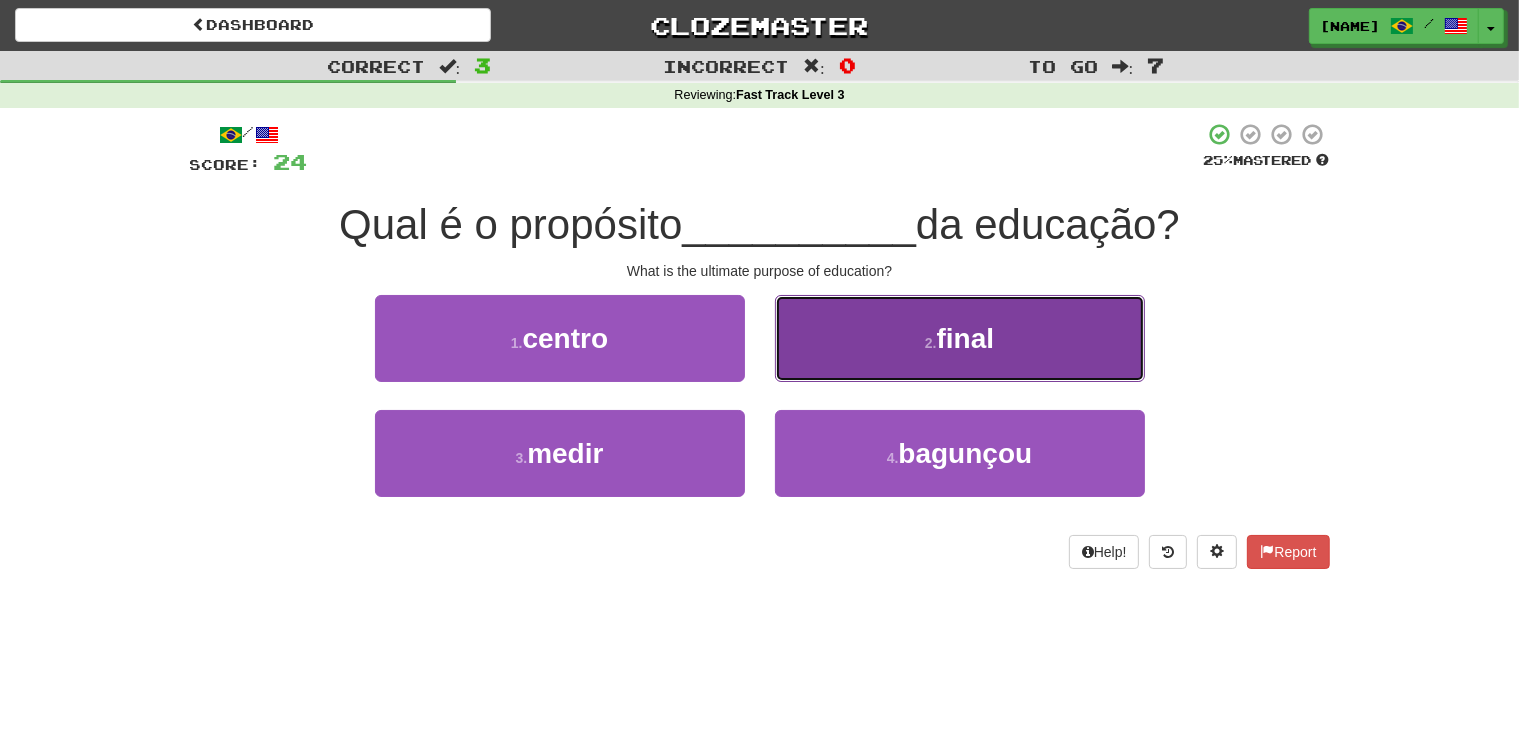 click on "2 .  final" at bounding box center [960, 338] 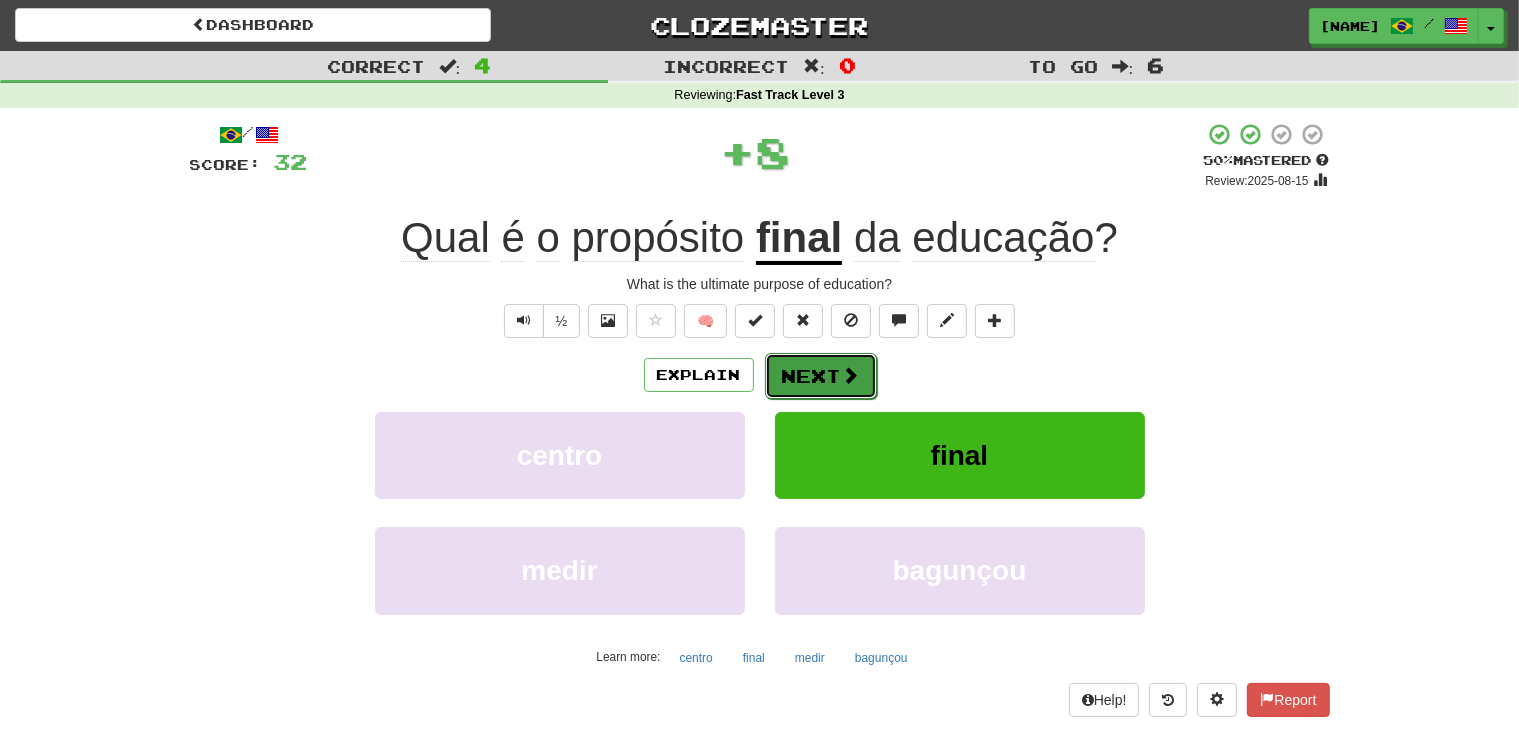 click on "Next" at bounding box center [821, 376] 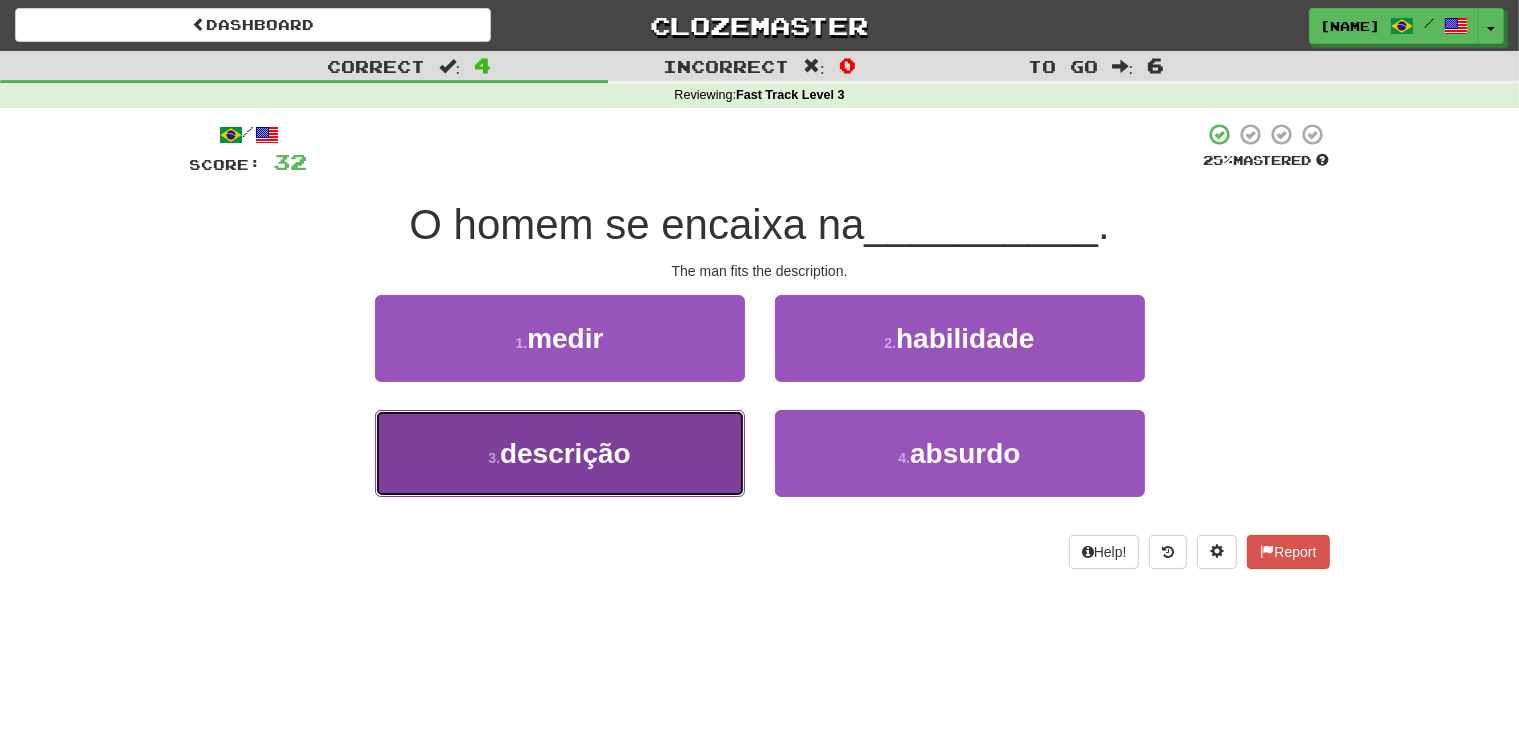 click on "3 .  descrição" at bounding box center [560, 453] 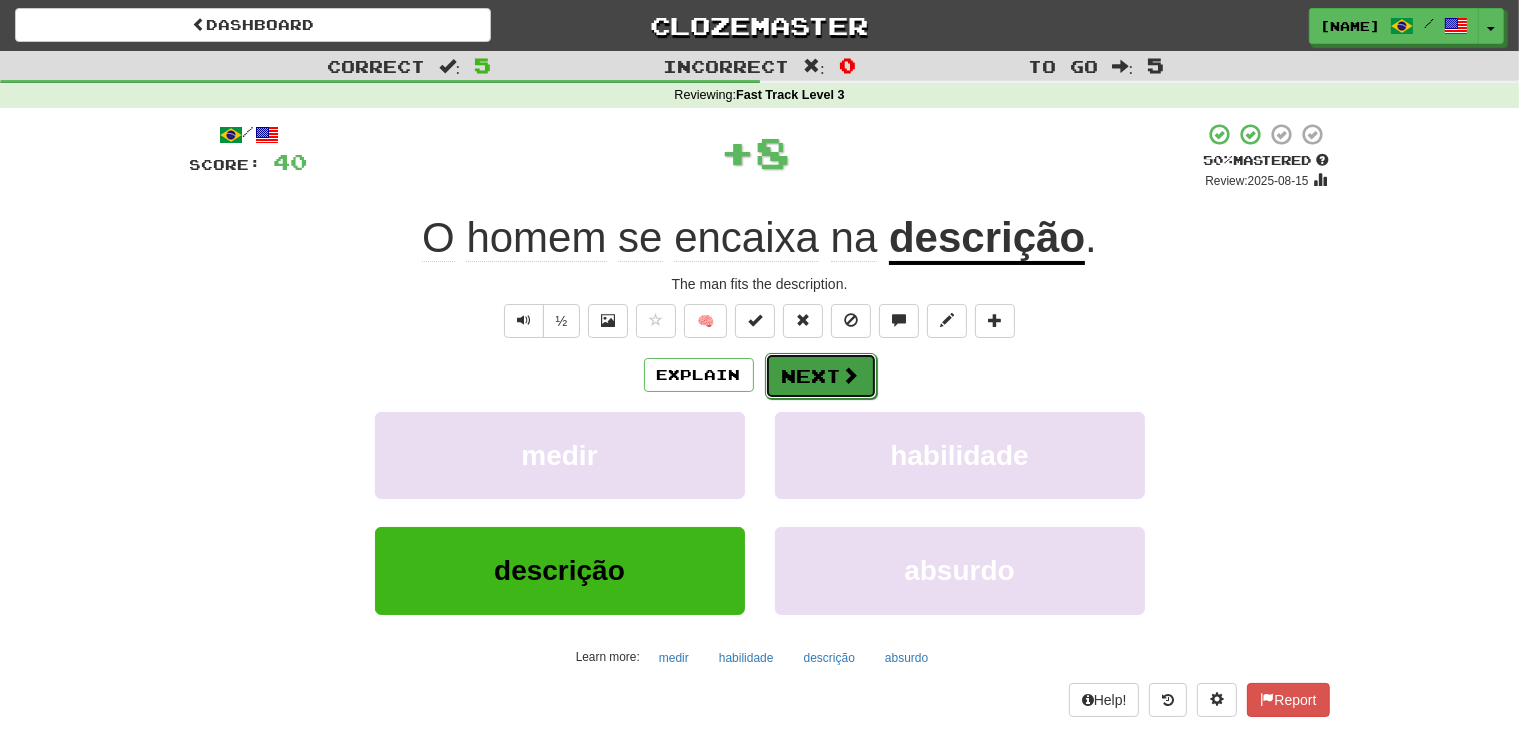 click on "Next" at bounding box center (821, 376) 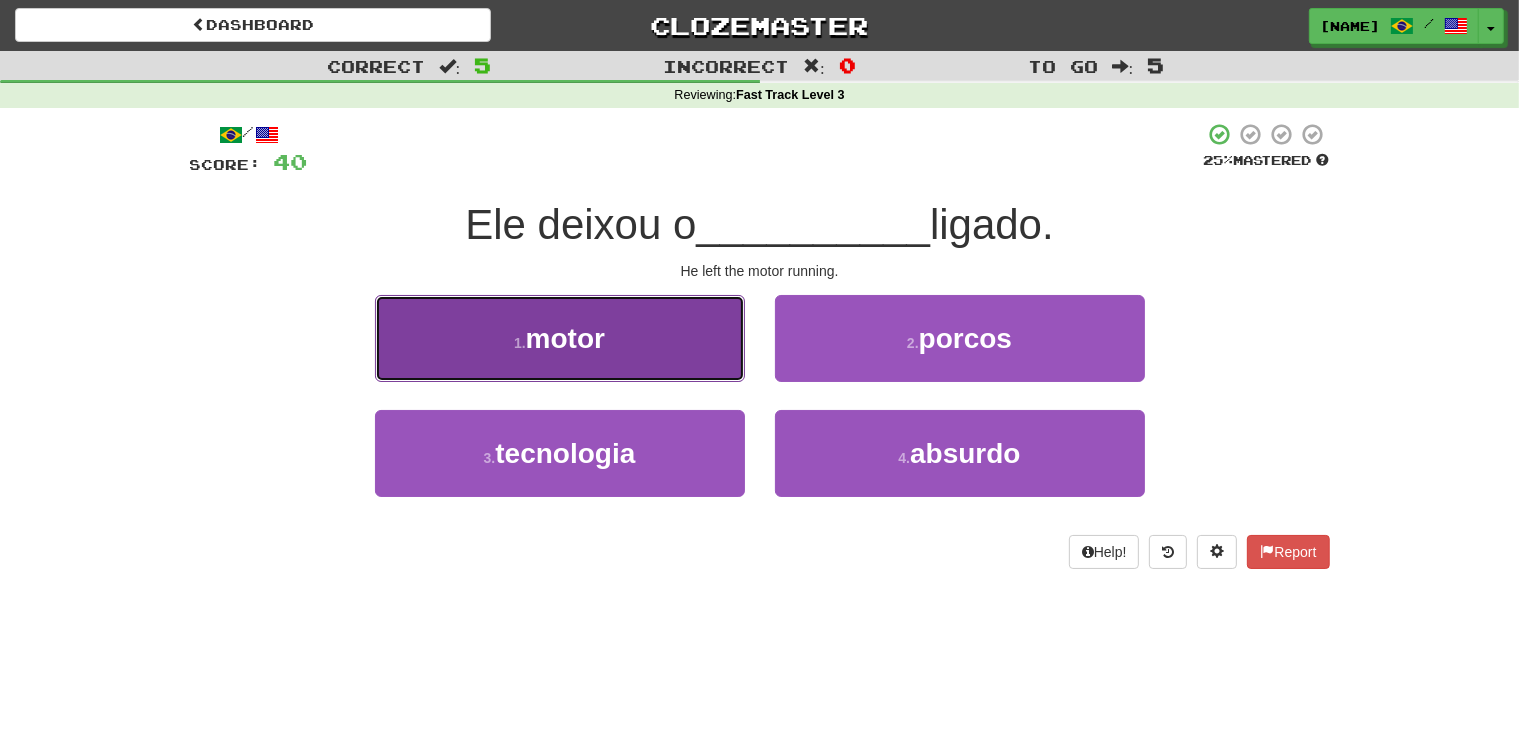 click on "1 .  motor" at bounding box center [560, 338] 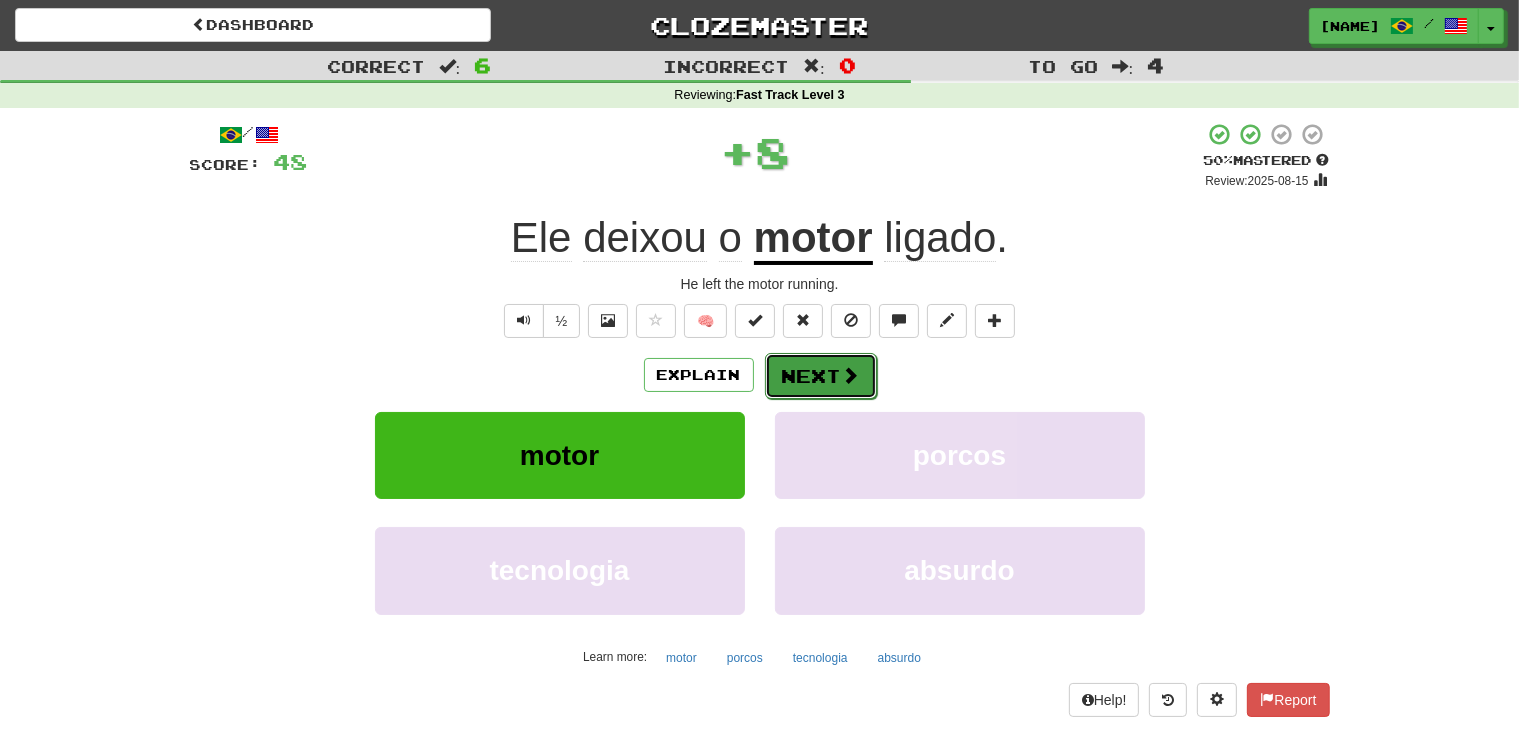 click on "Next" at bounding box center [821, 376] 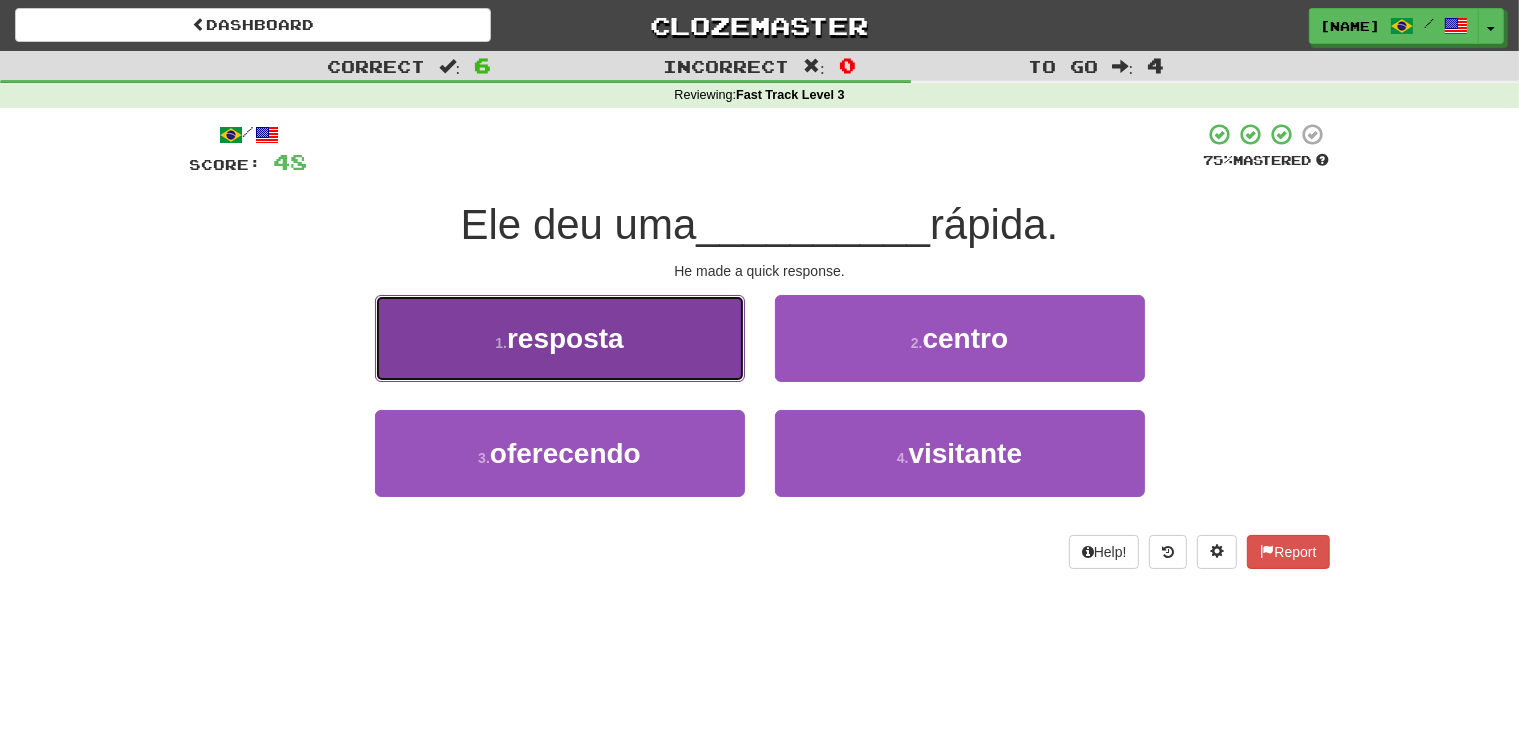 click on "1 .  resposta" at bounding box center (560, 338) 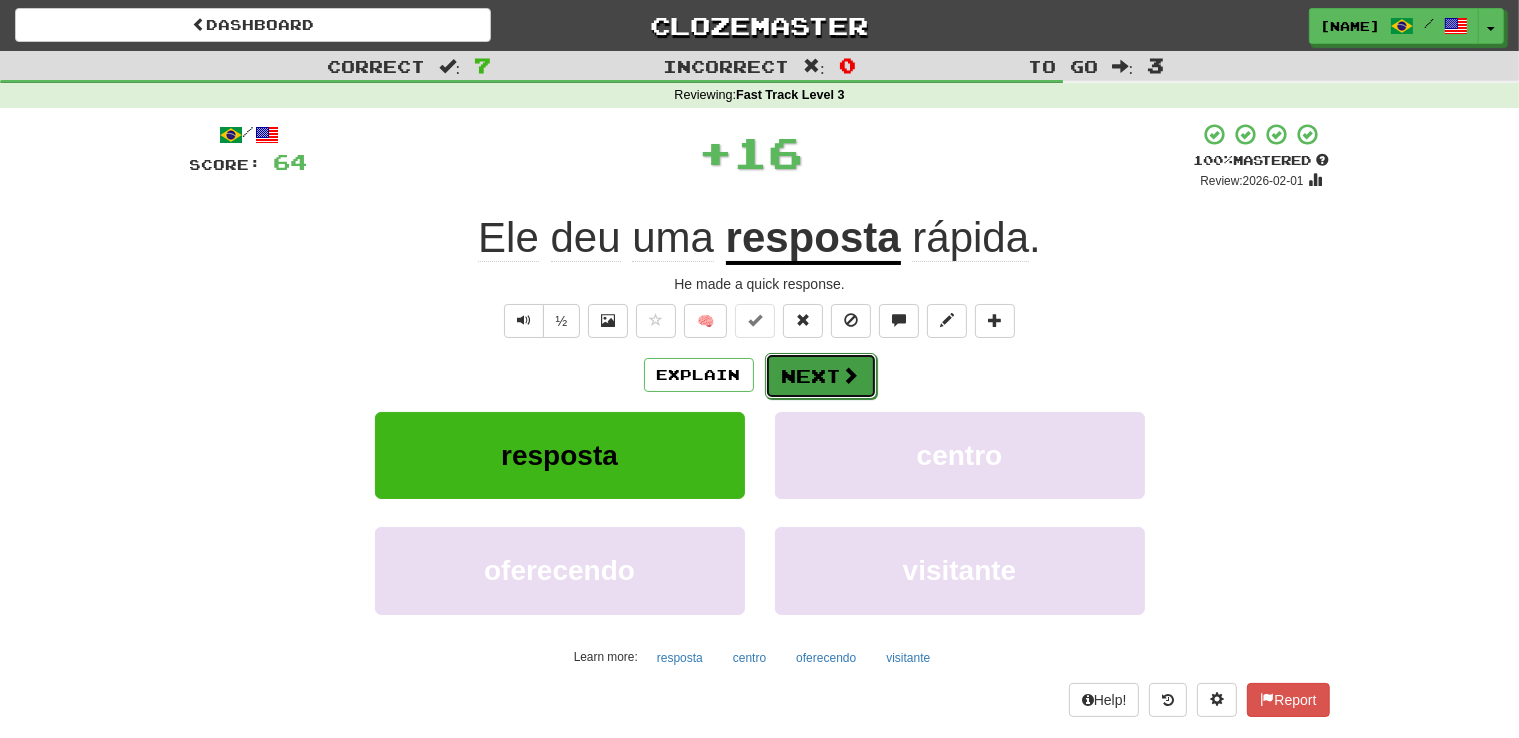 click on "Next" at bounding box center (821, 376) 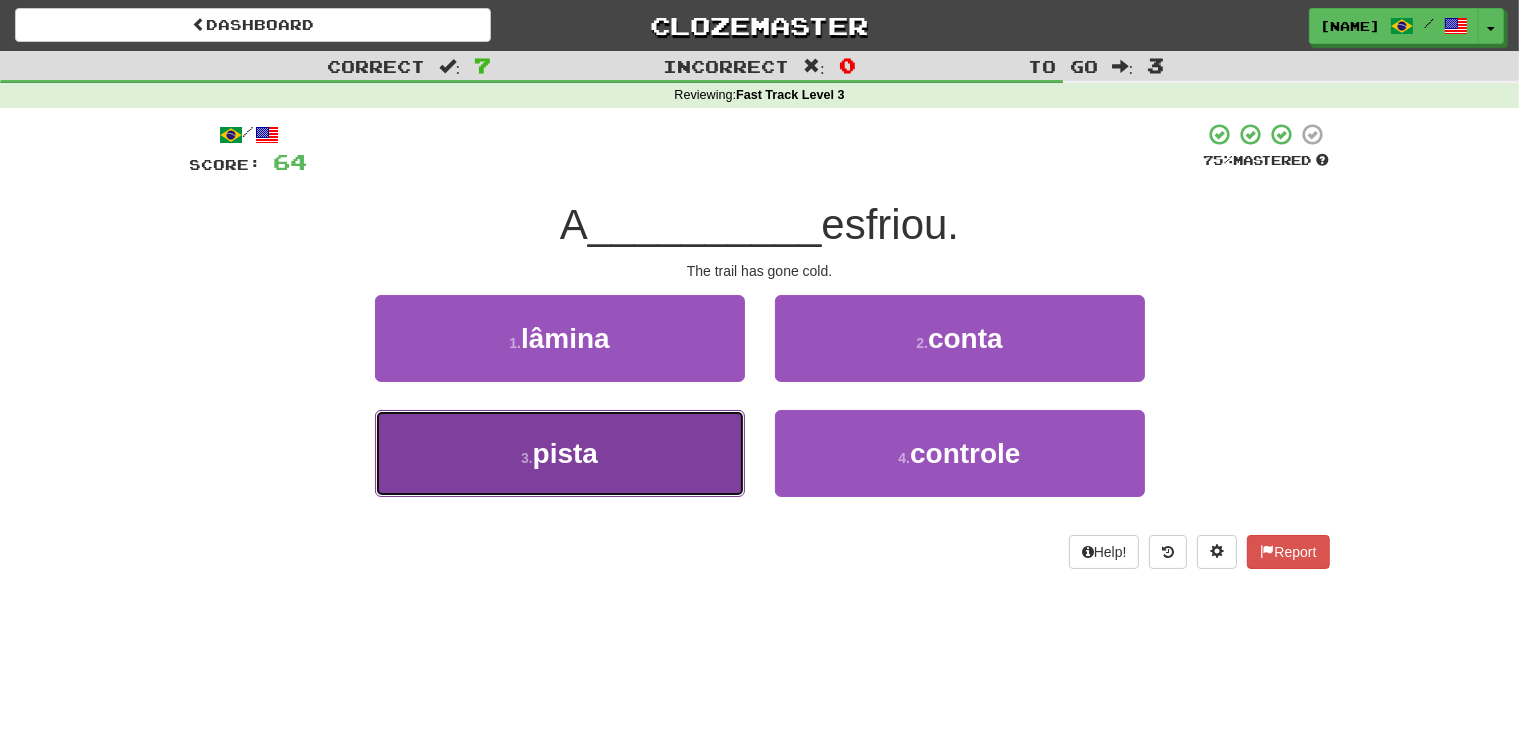 click on "3 .  pista" at bounding box center (560, 453) 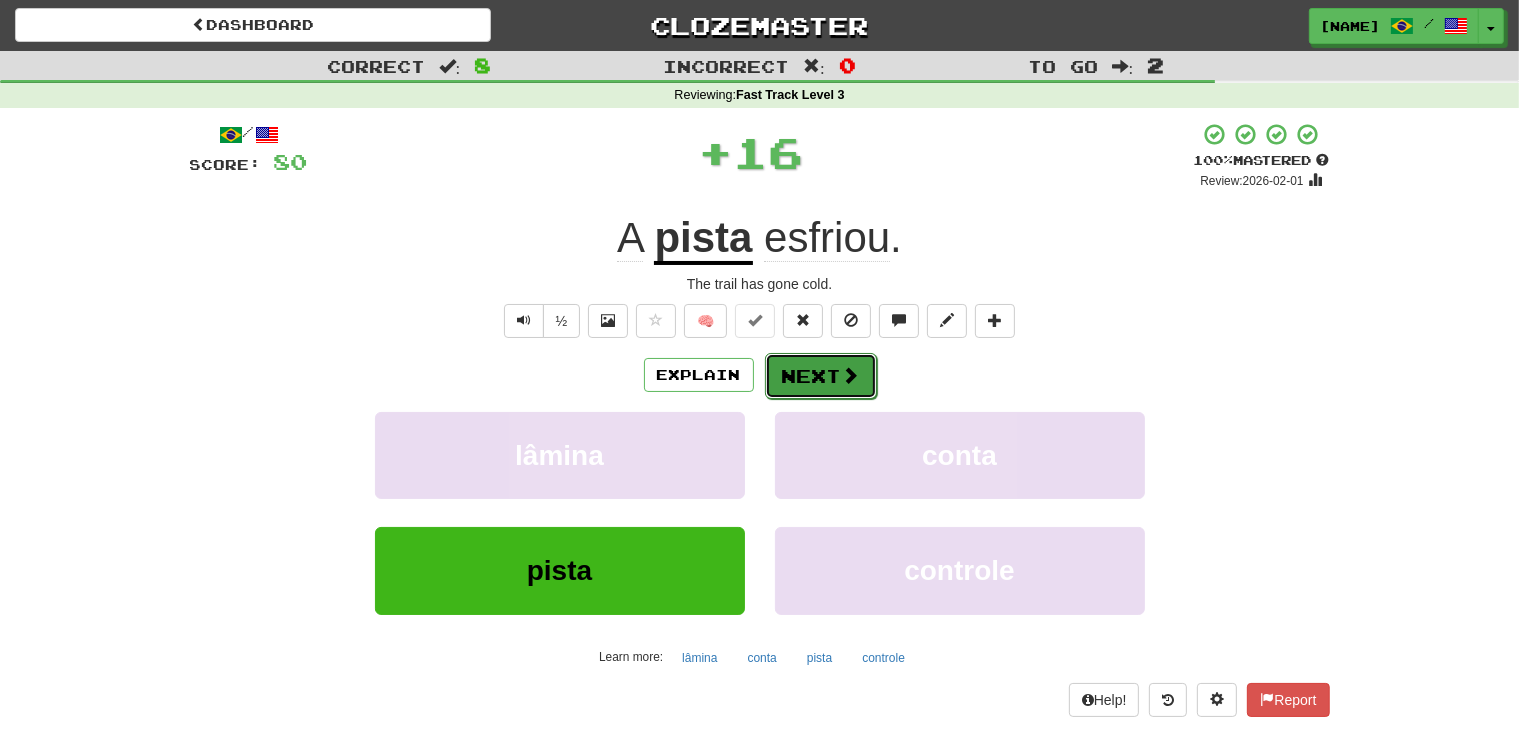 click on "Next" at bounding box center [821, 376] 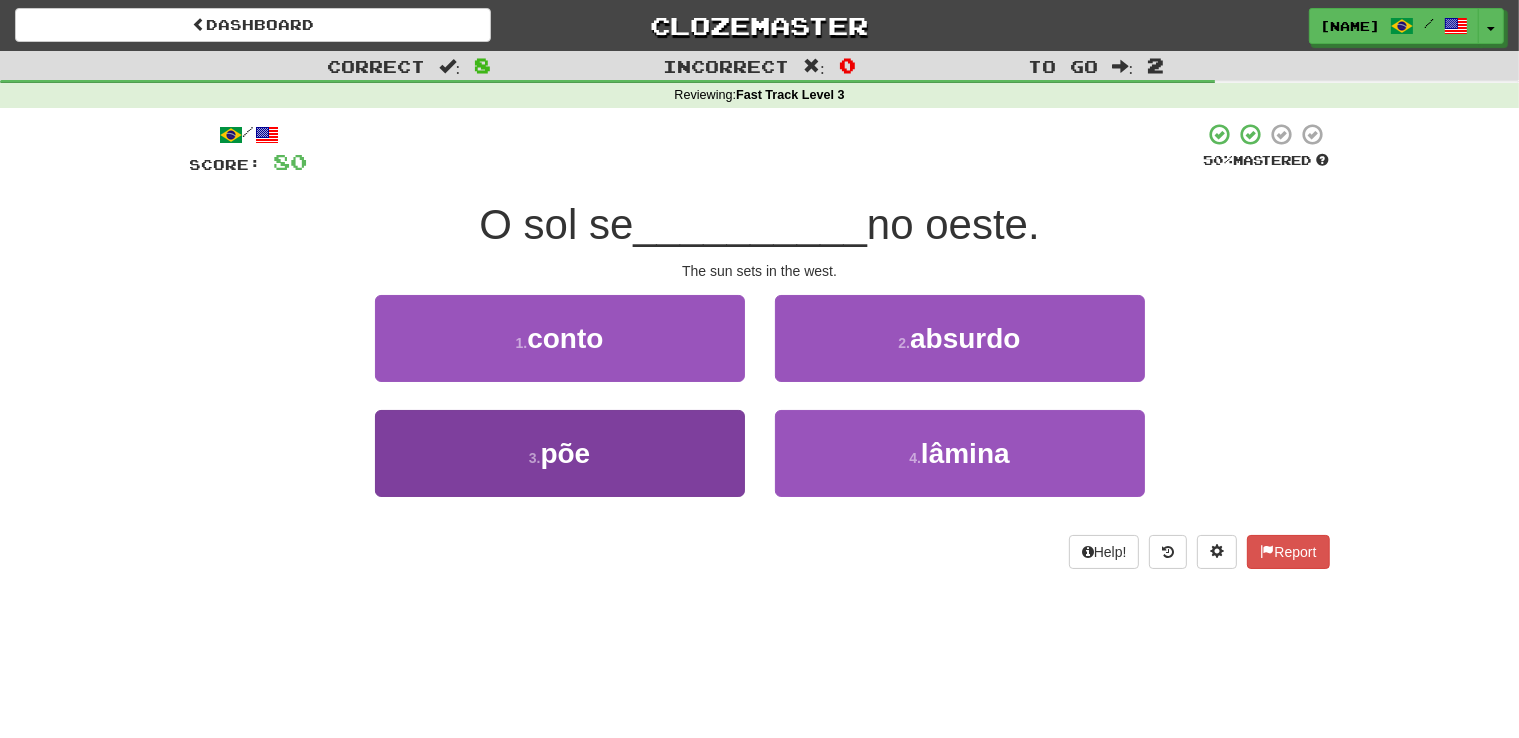 click on "3 .  põe" at bounding box center [560, 453] 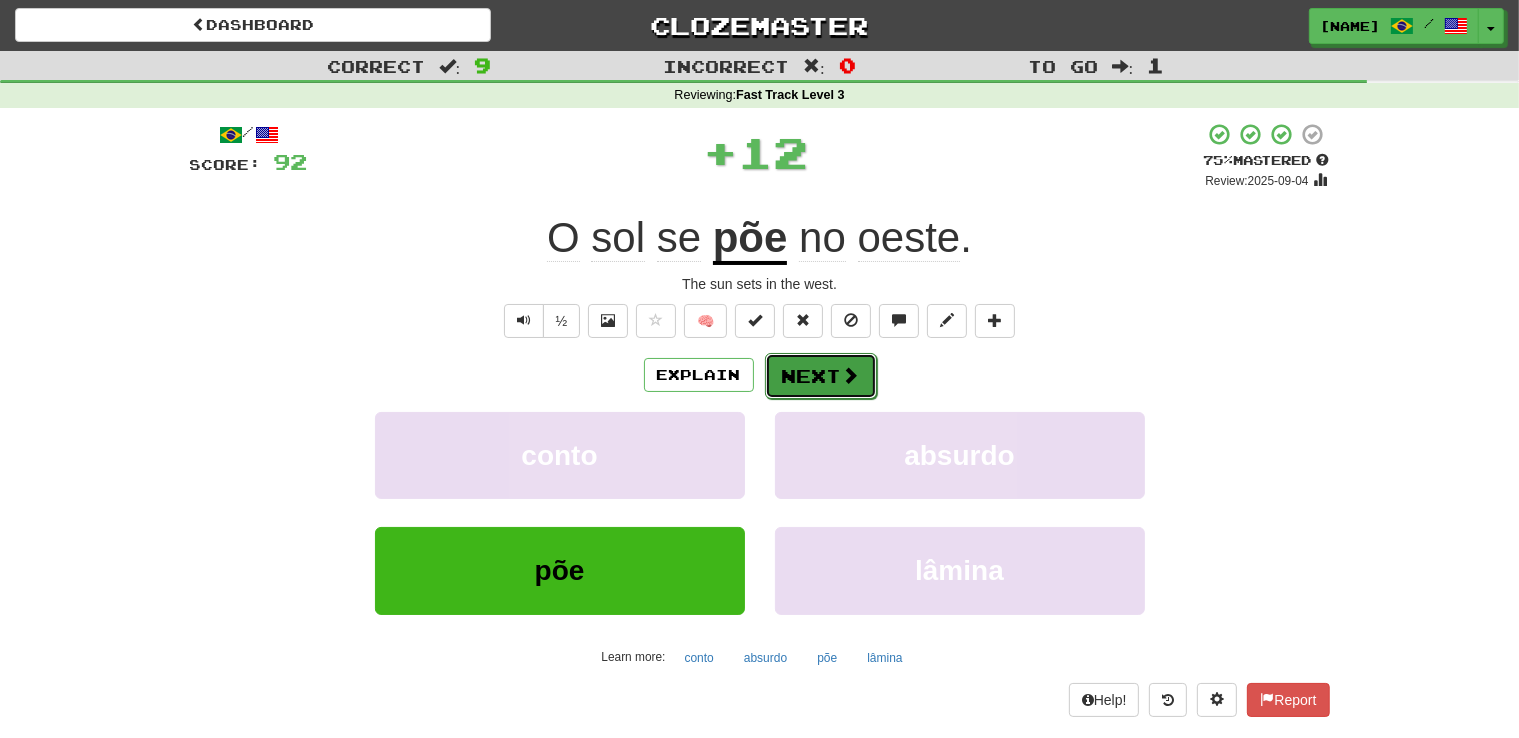 click on "Next" at bounding box center [821, 376] 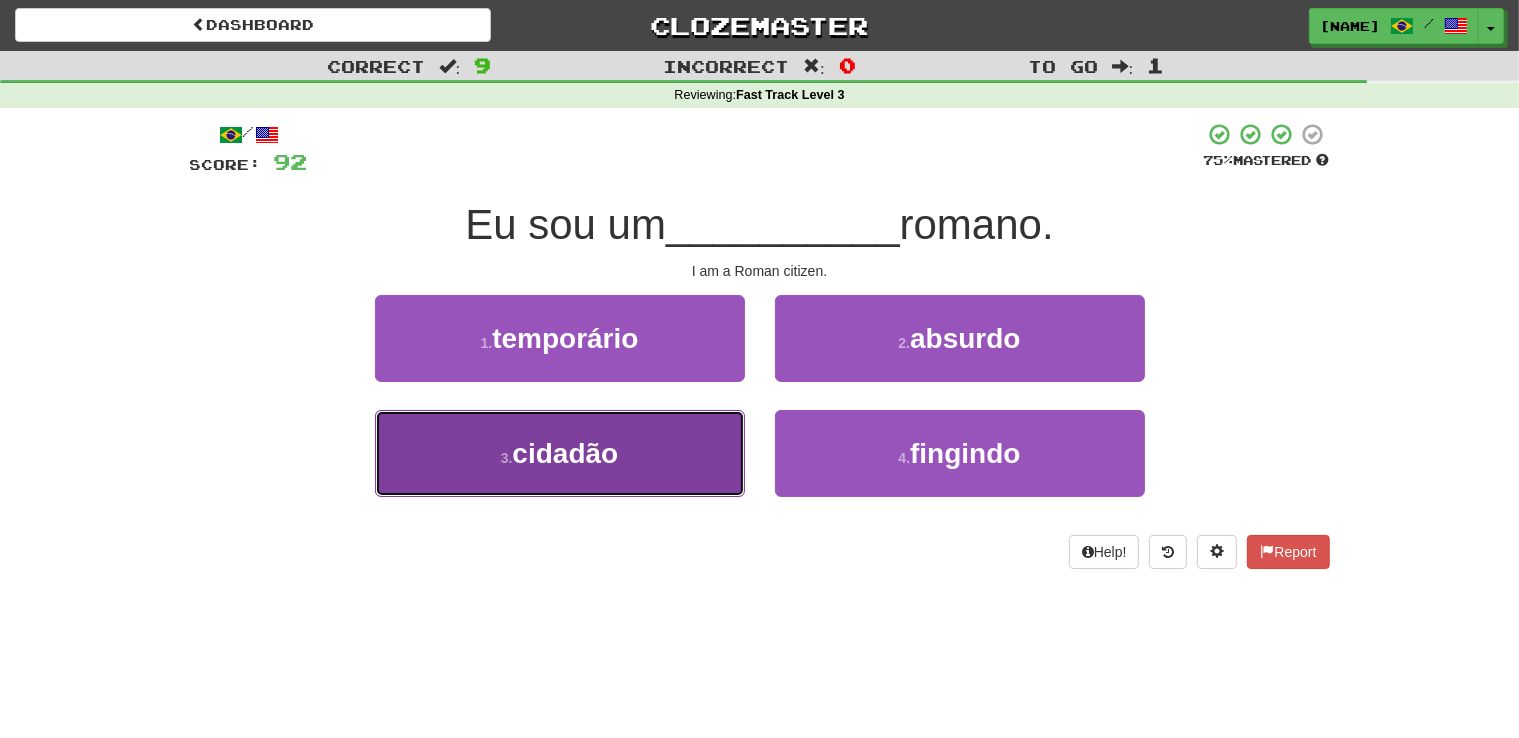 click on "3 .  cidadão" at bounding box center (560, 453) 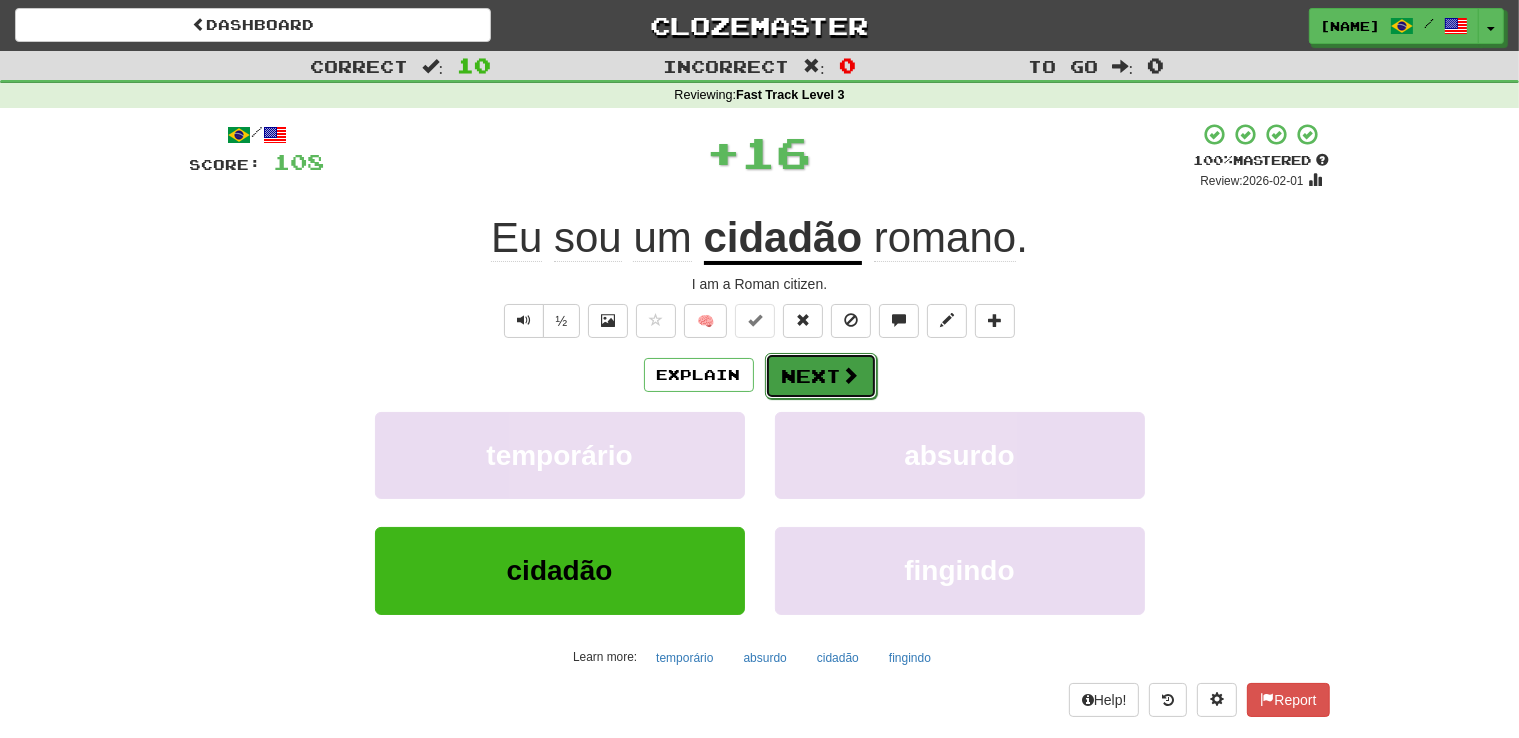 click on "Next" at bounding box center [821, 376] 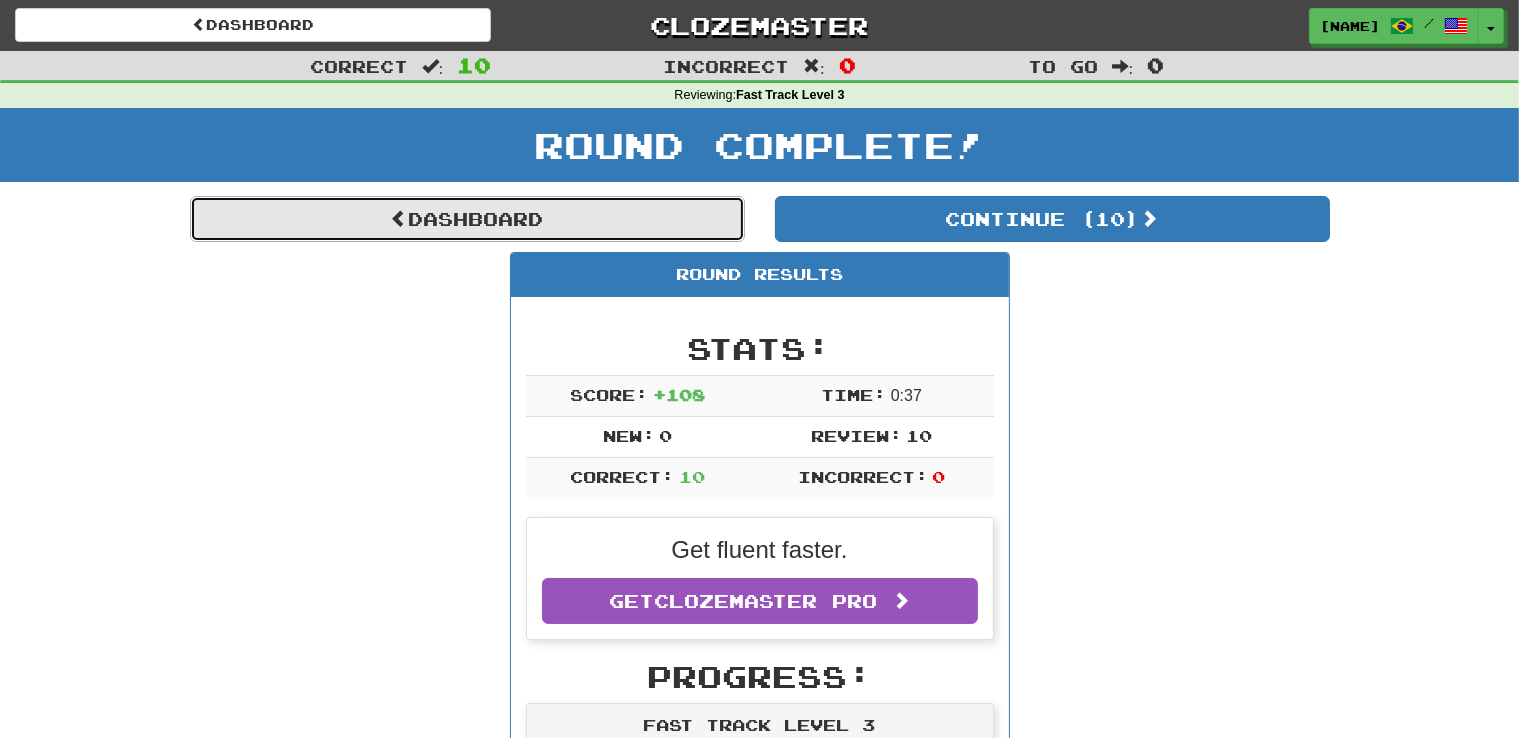 click on "Dashboard" at bounding box center (467, 219) 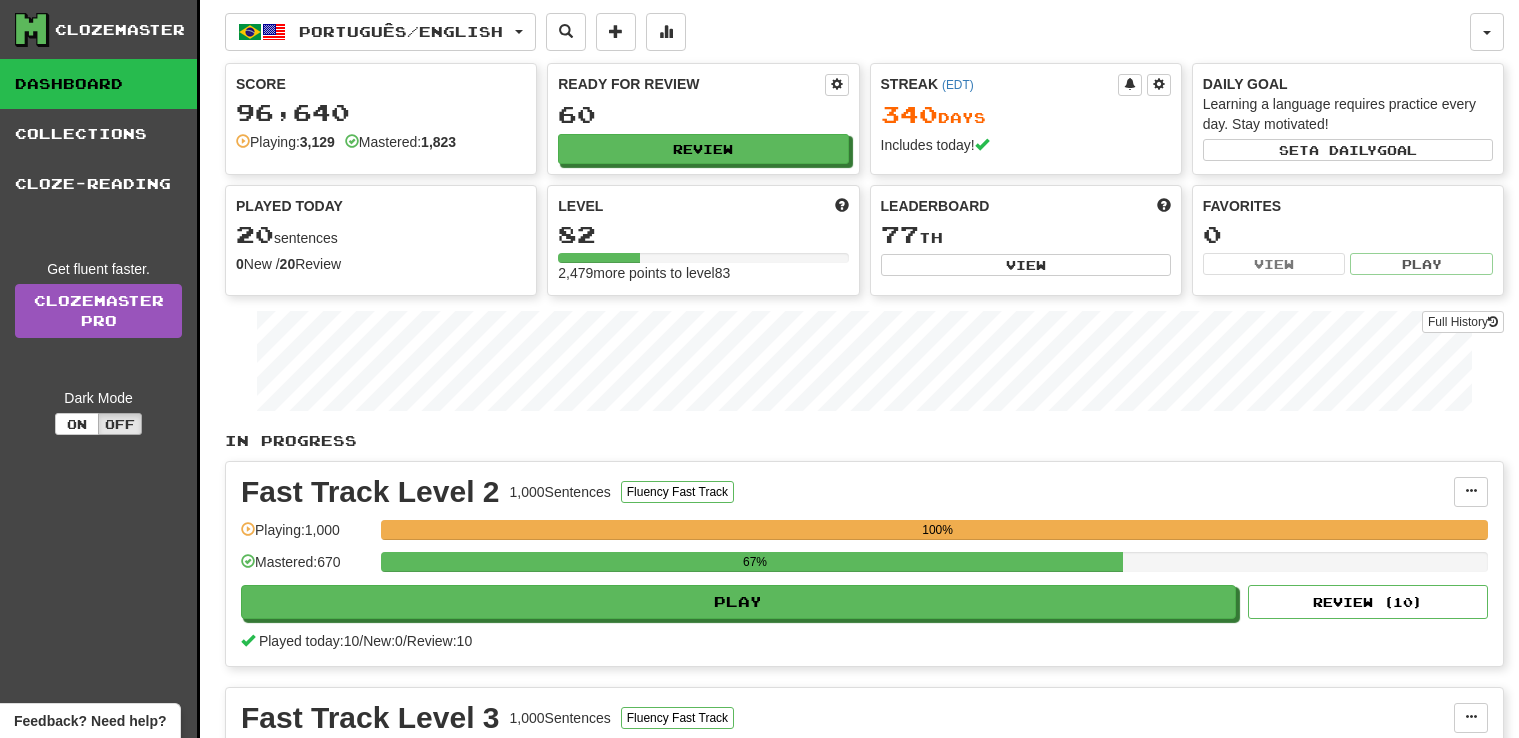 scroll, scrollTop: 0, scrollLeft: 0, axis: both 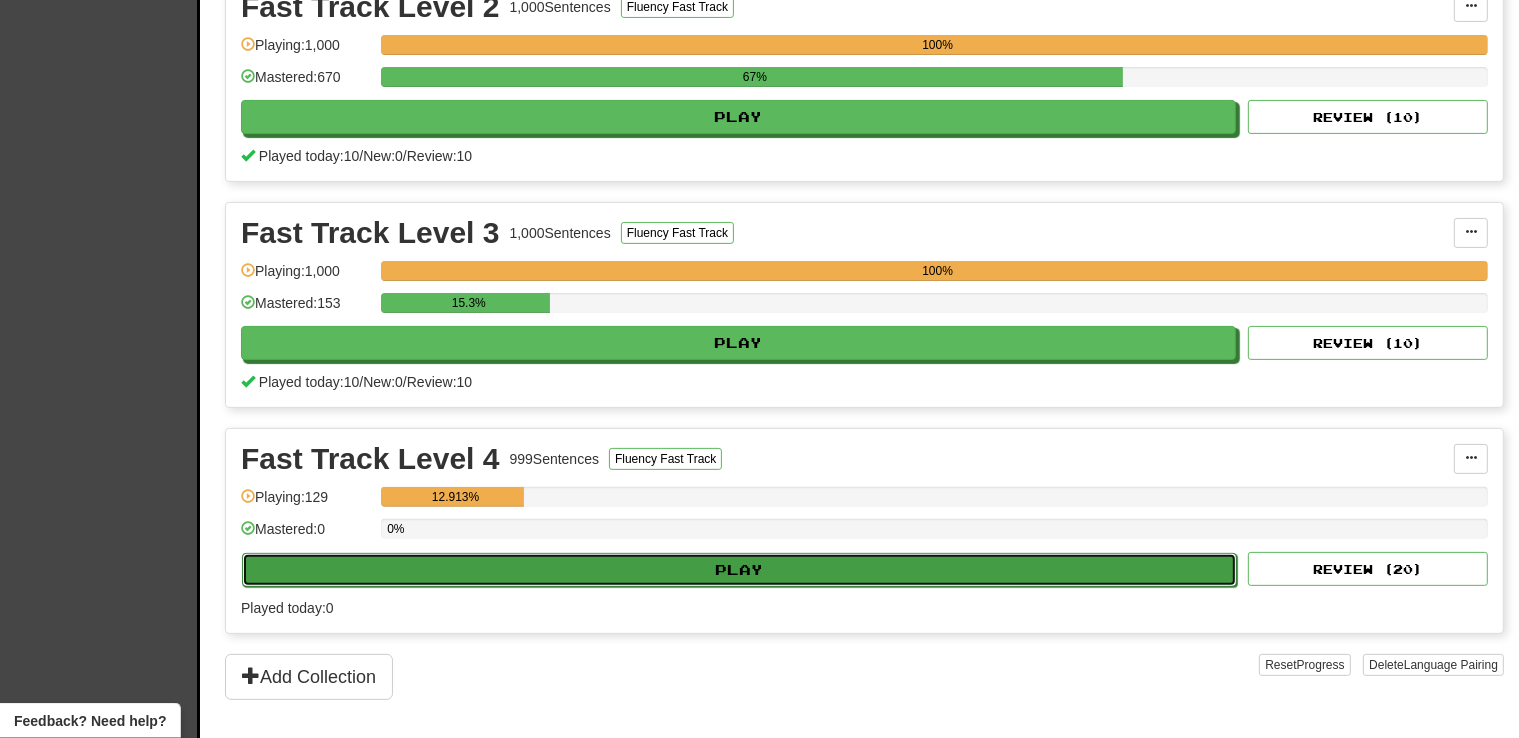 click on "Play" at bounding box center [739, 570] 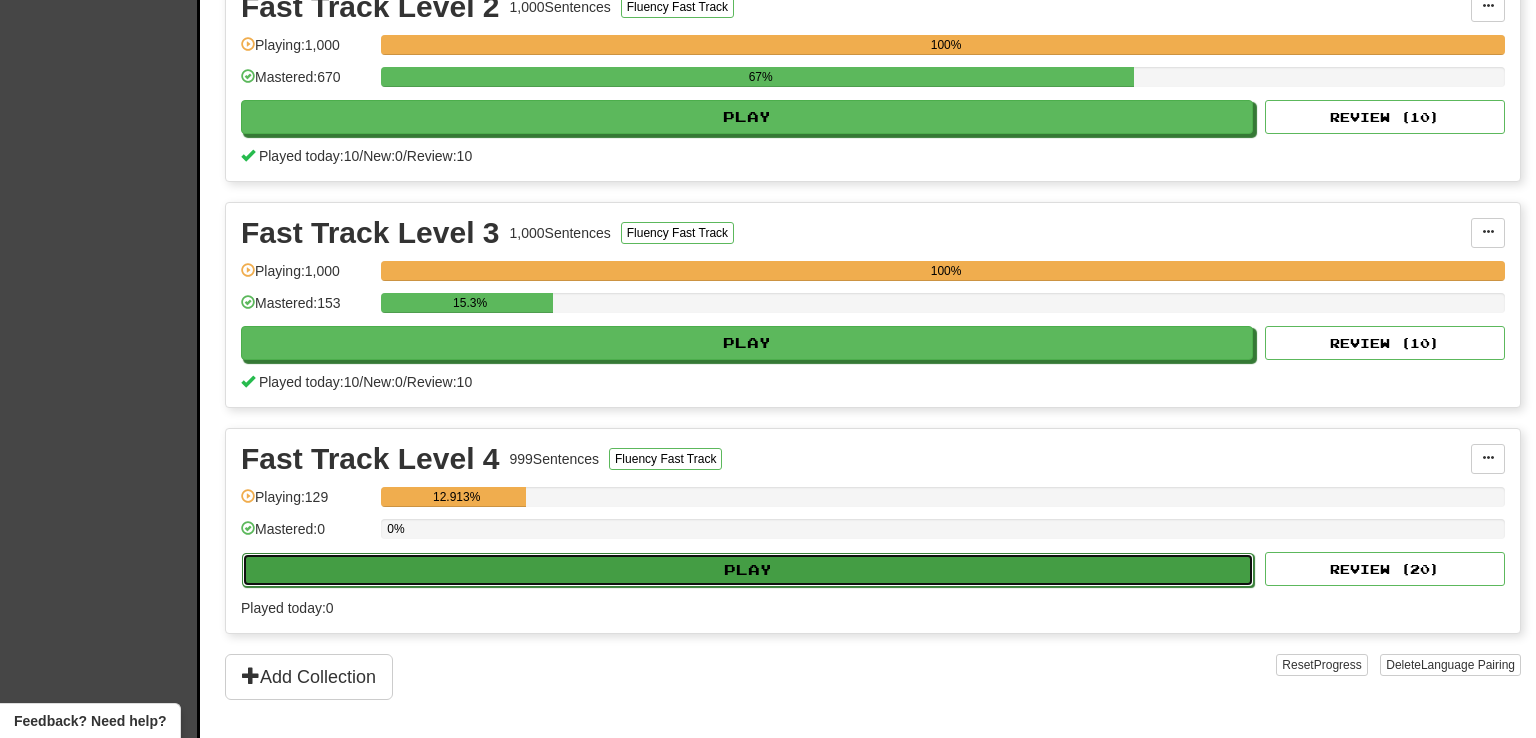 select on "**" 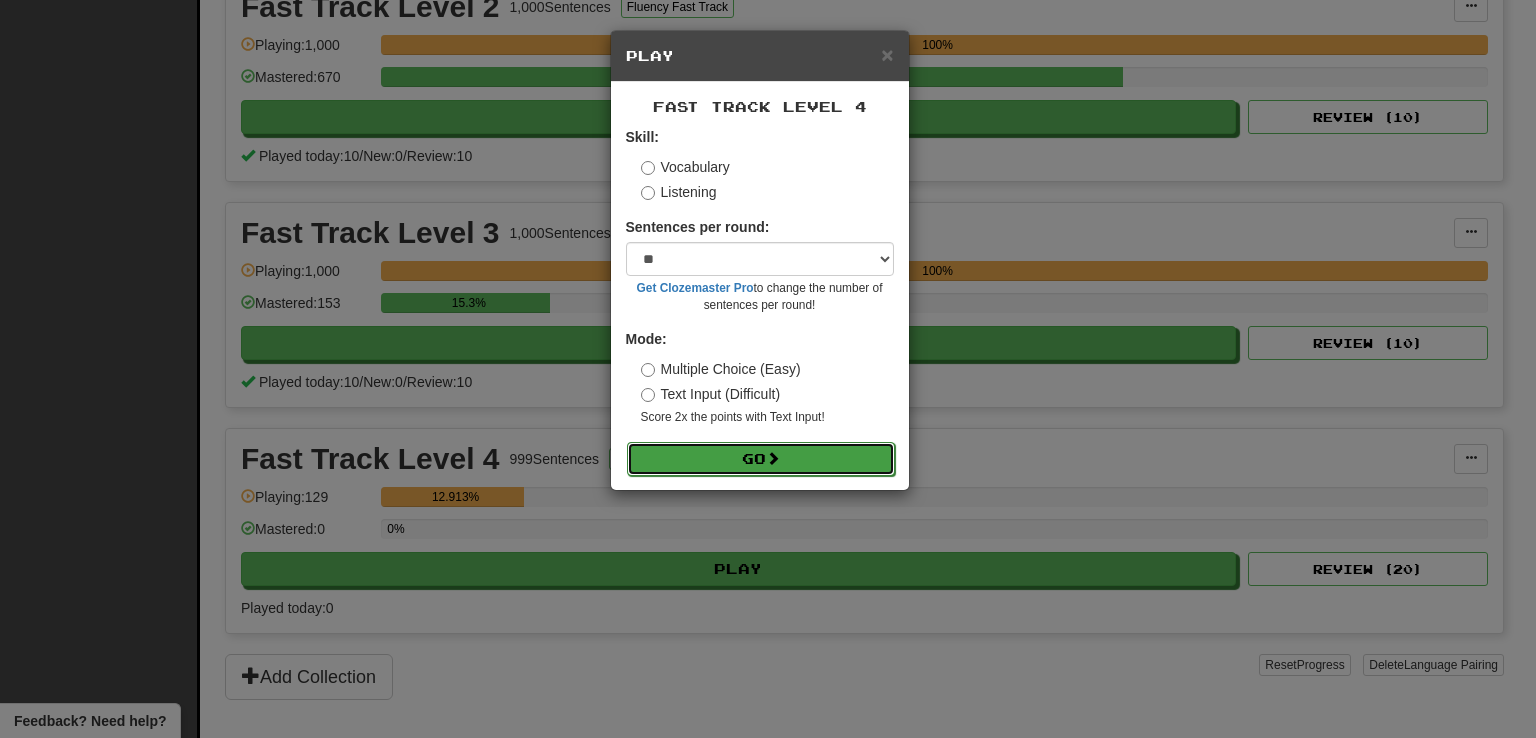 click on "Go" at bounding box center (761, 459) 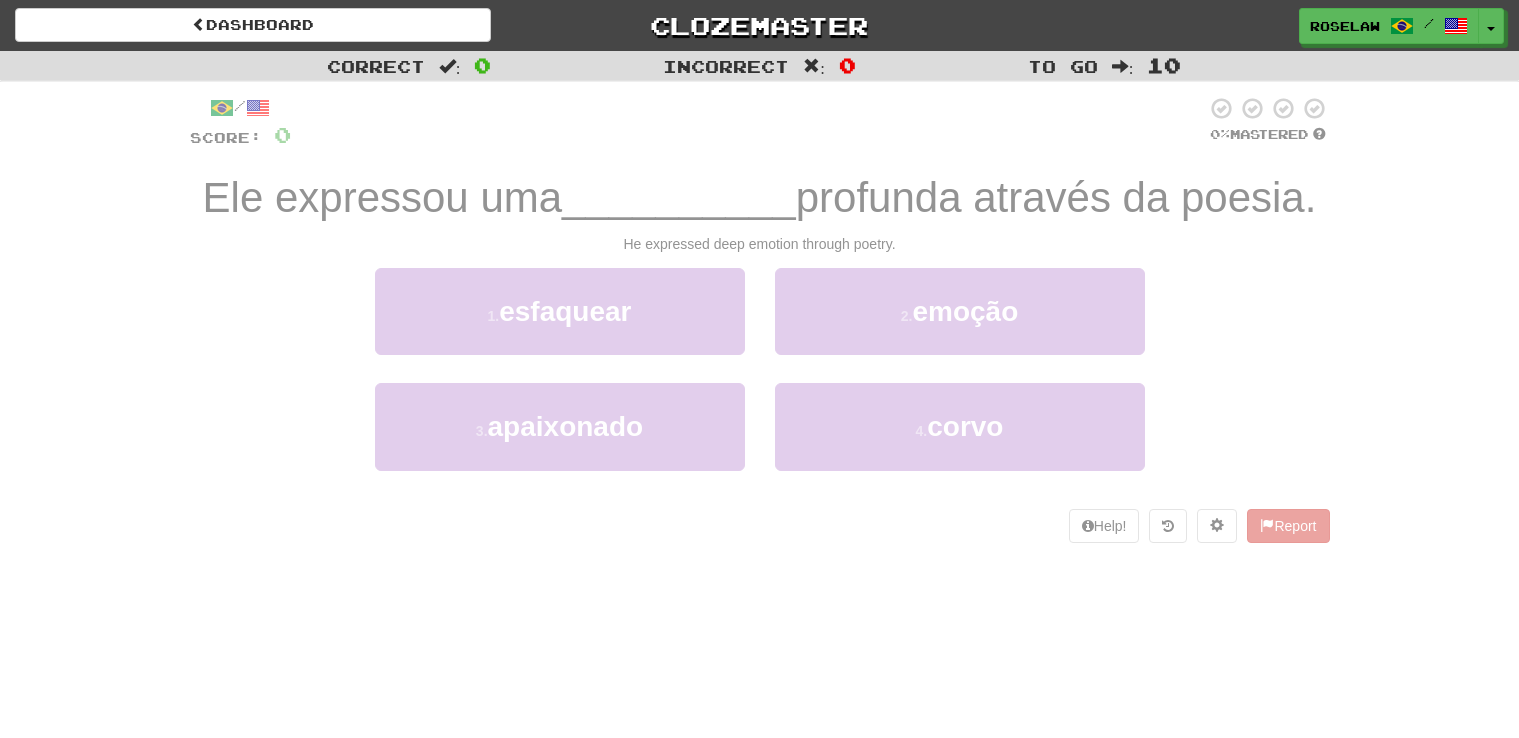 scroll, scrollTop: 0, scrollLeft: 0, axis: both 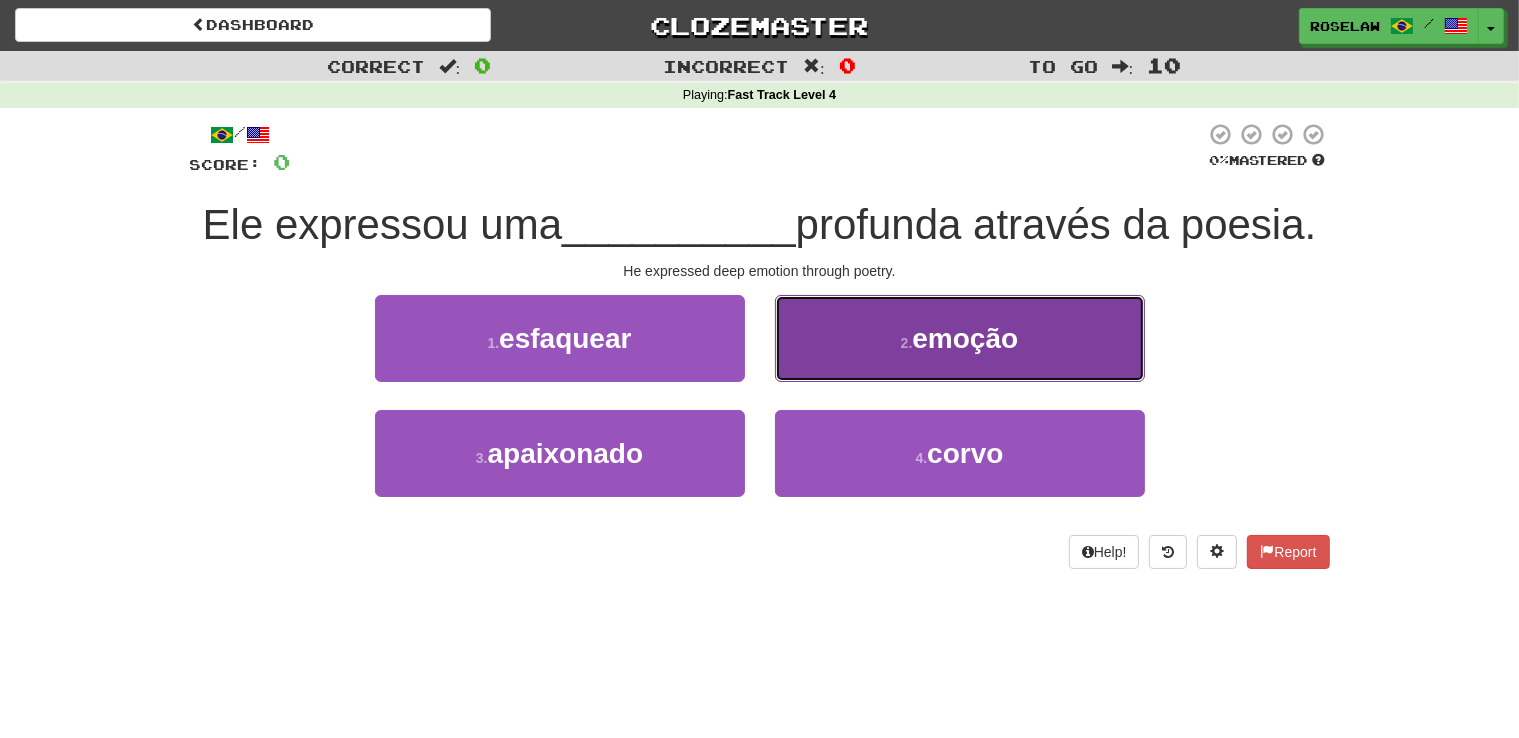 click on "2 . emoção" at bounding box center [960, 338] 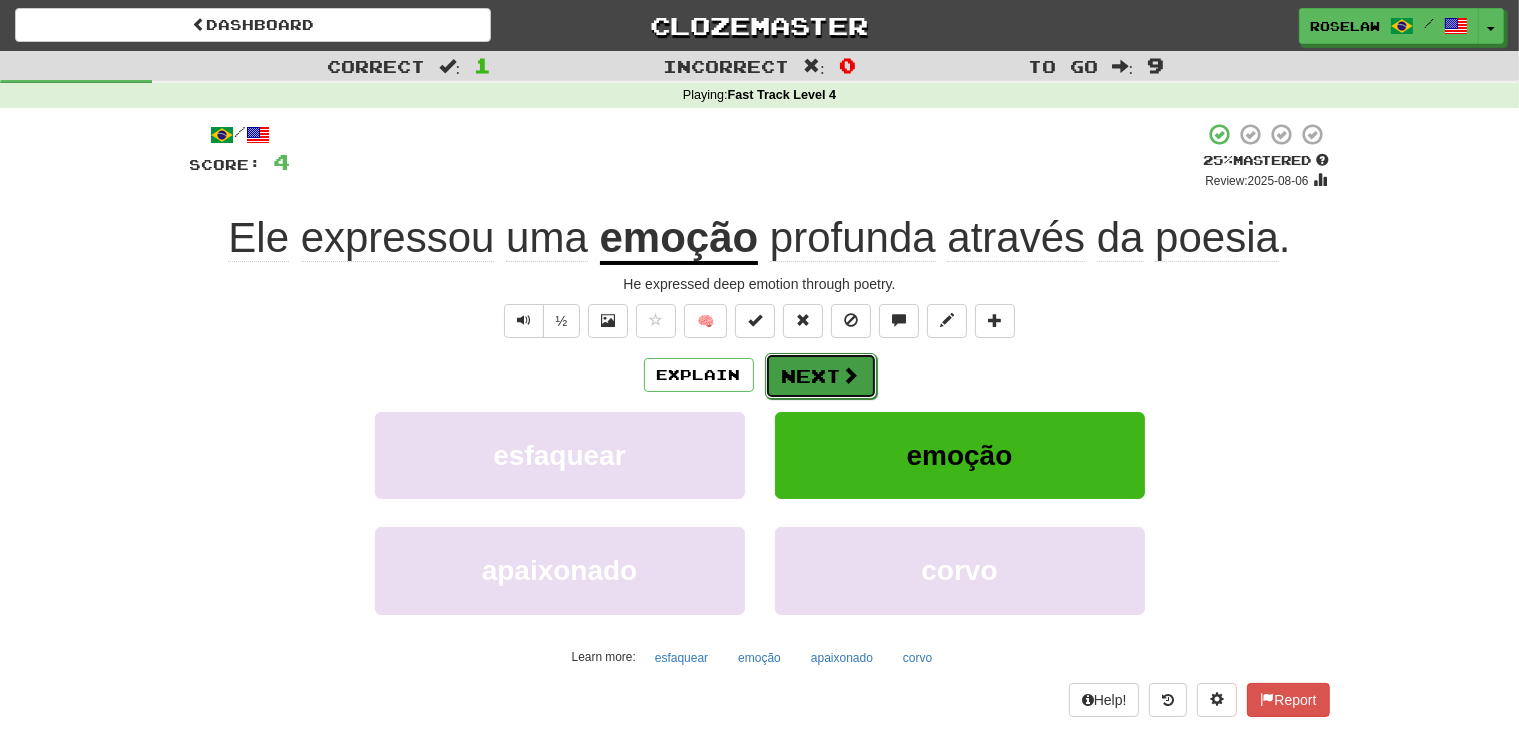 click on "Next" at bounding box center (821, 376) 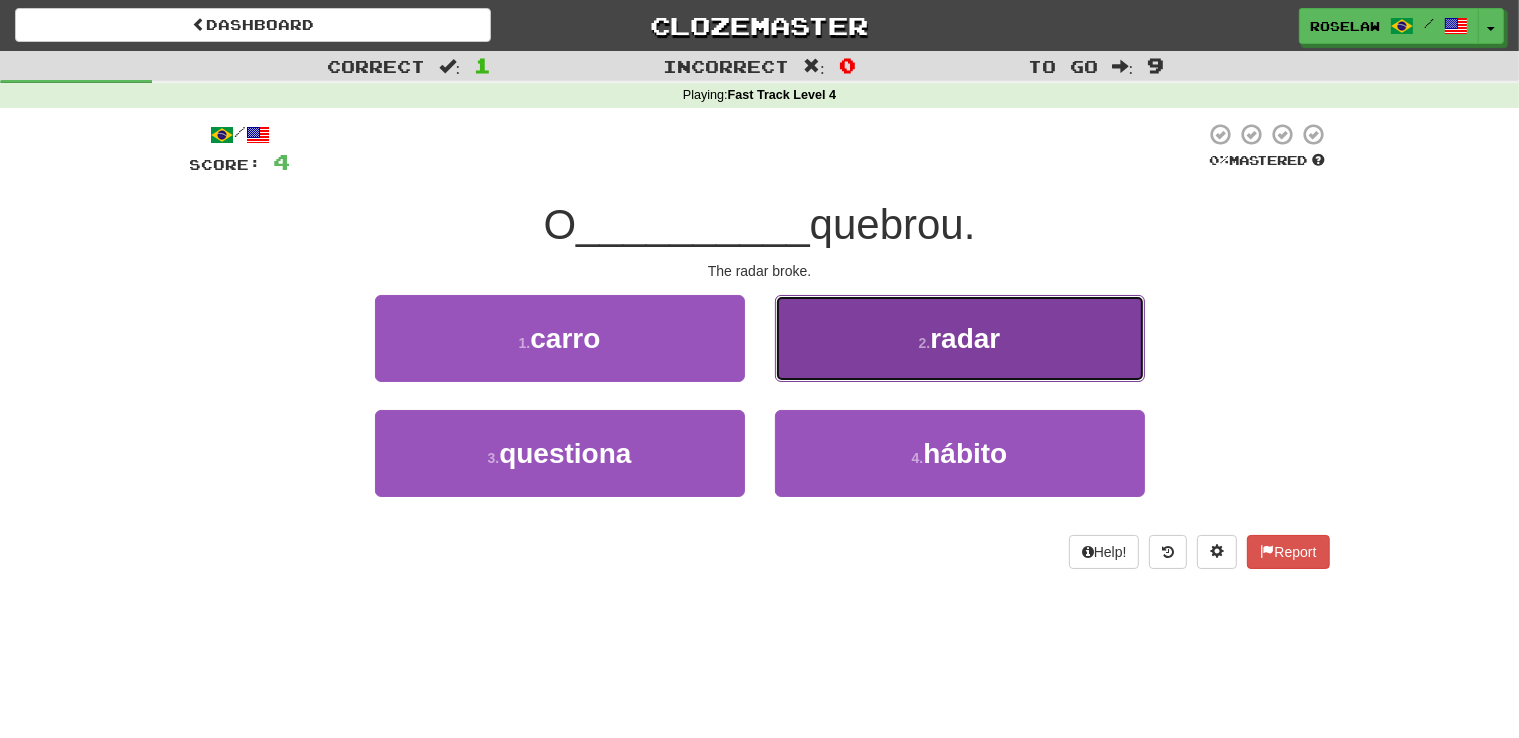 click on "2 .  radar" at bounding box center (960, 338) 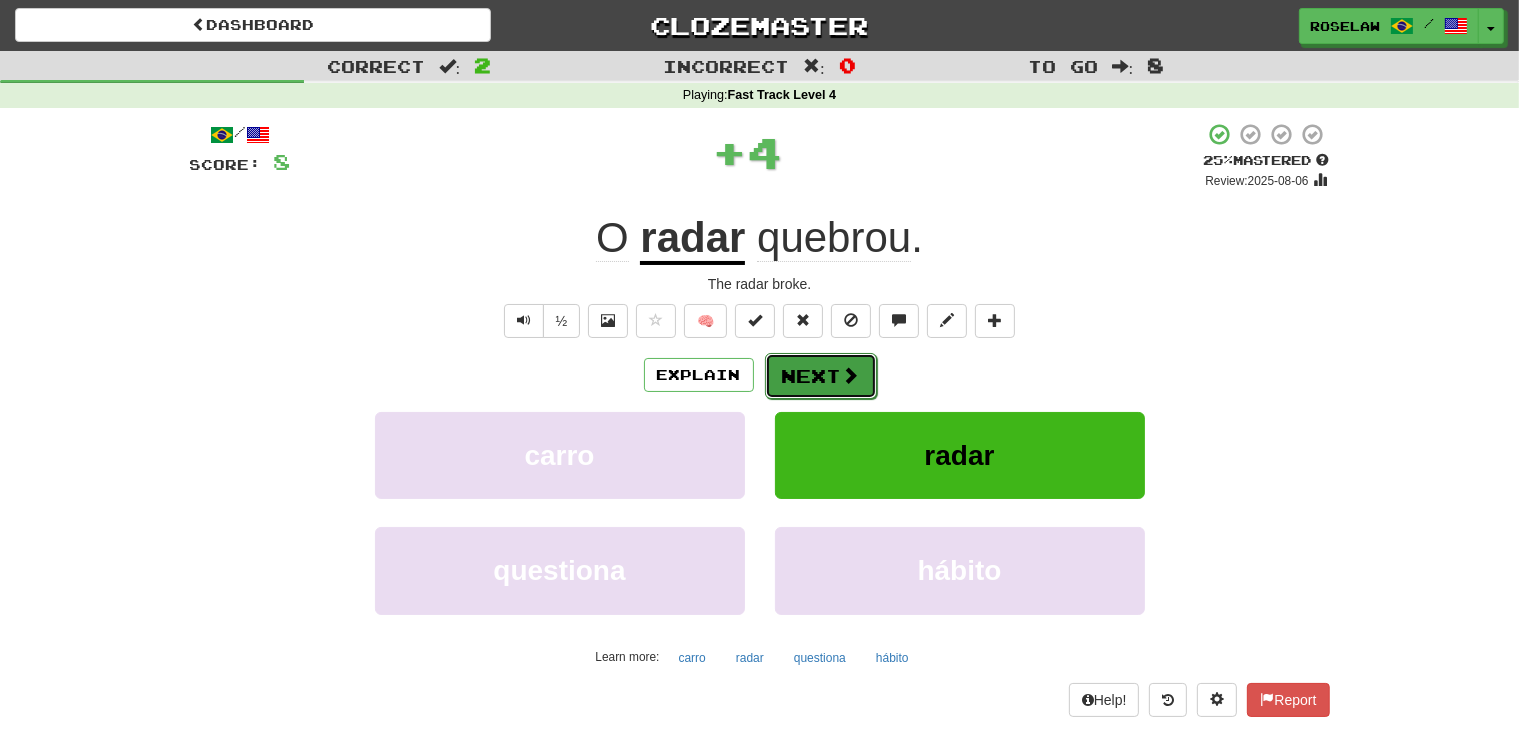 click on "Next" at bounding box center (821, 376) 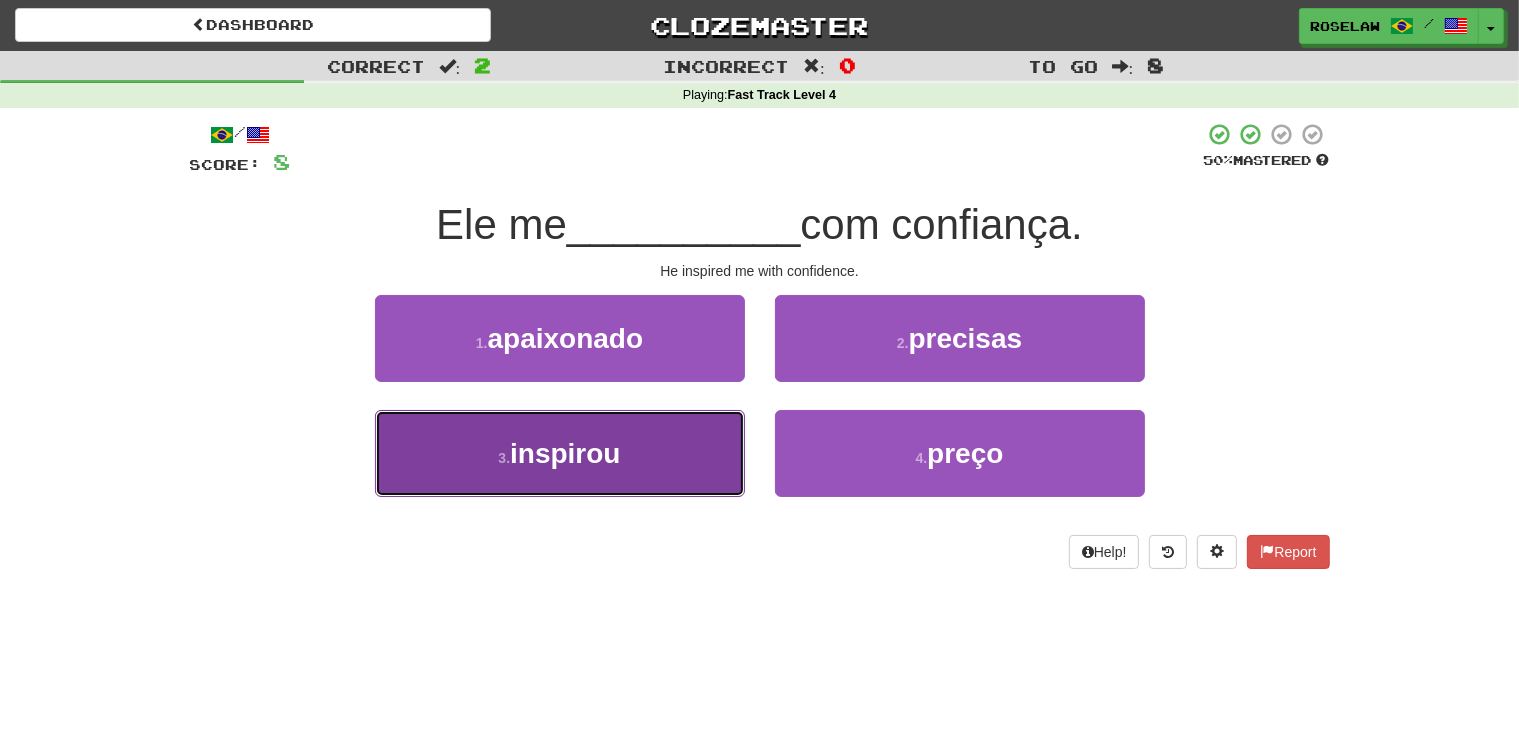 click on "3 . [PERSONAL_TRAIT]" at bounding box center (560, 453) 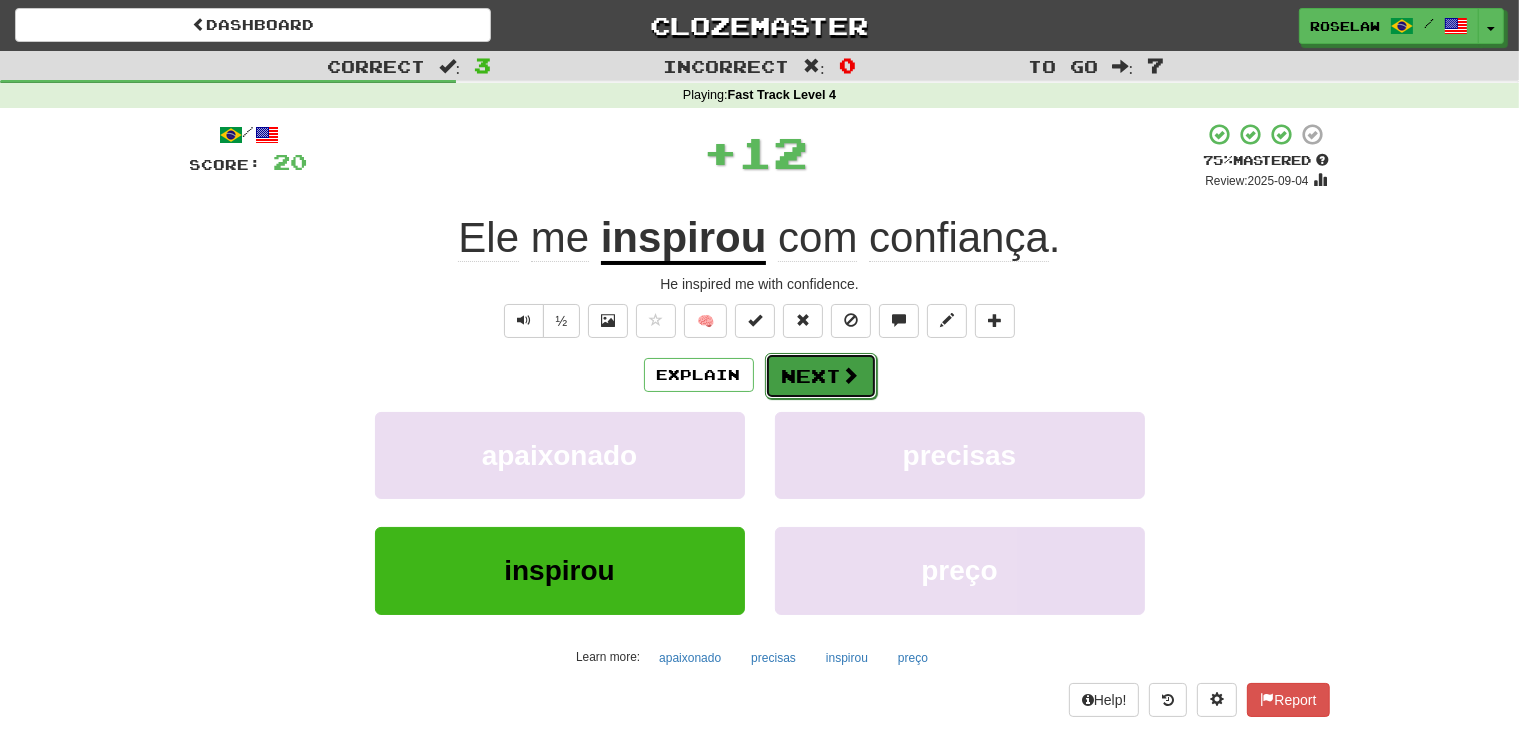 click on "Next" at bounding box center [821, 376] 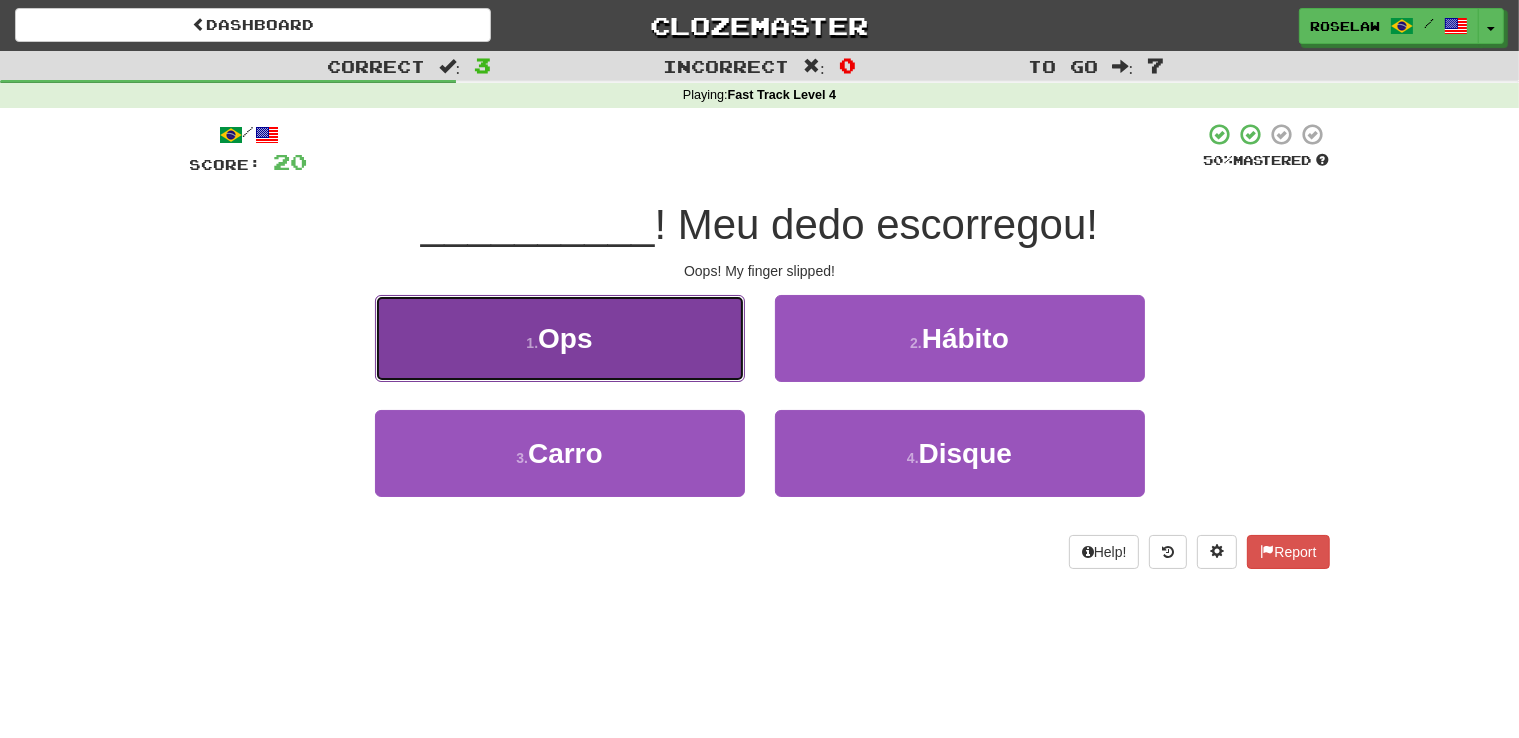 click on "1 .  Ops" at bounding box center (560, 338) 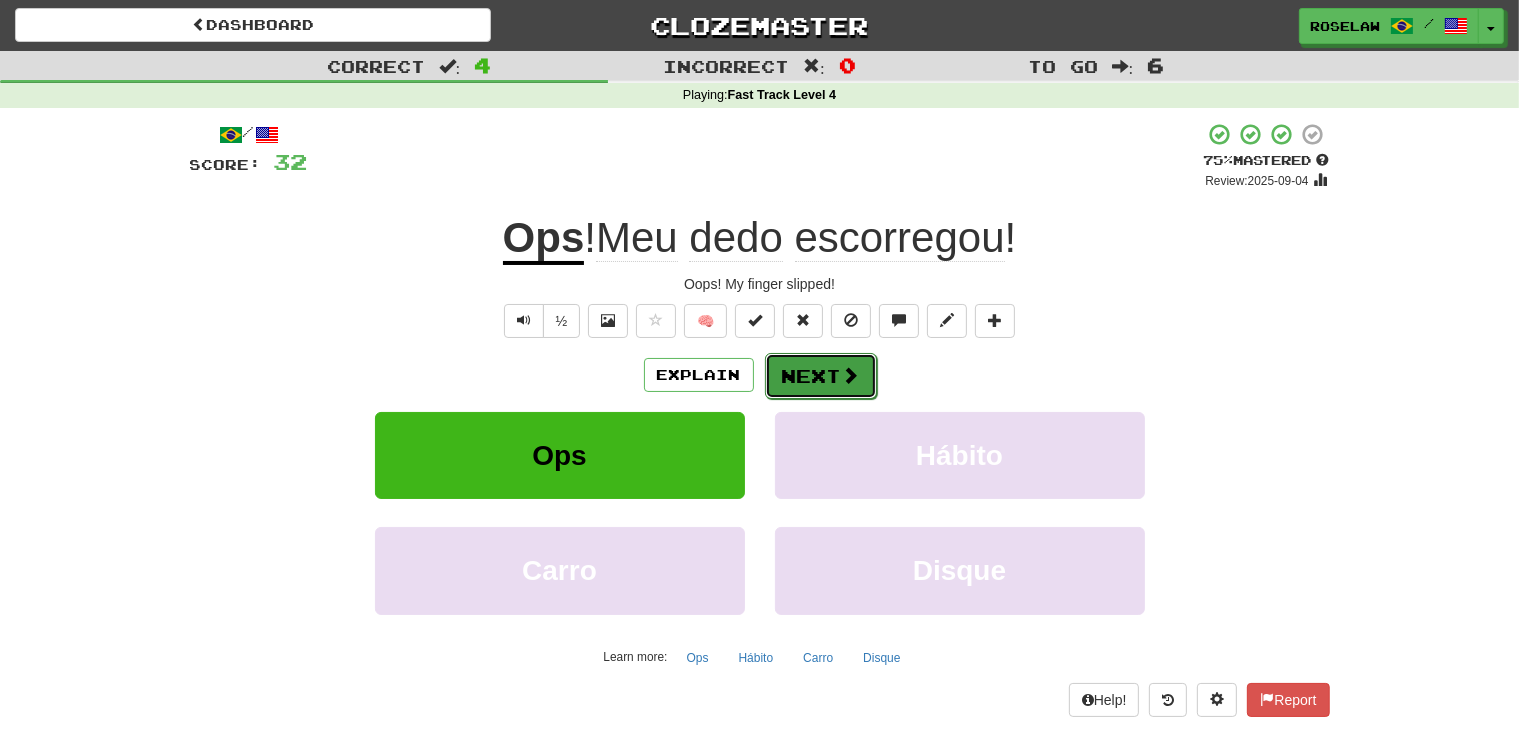 click on "Next" at bounding box center (821, 376) 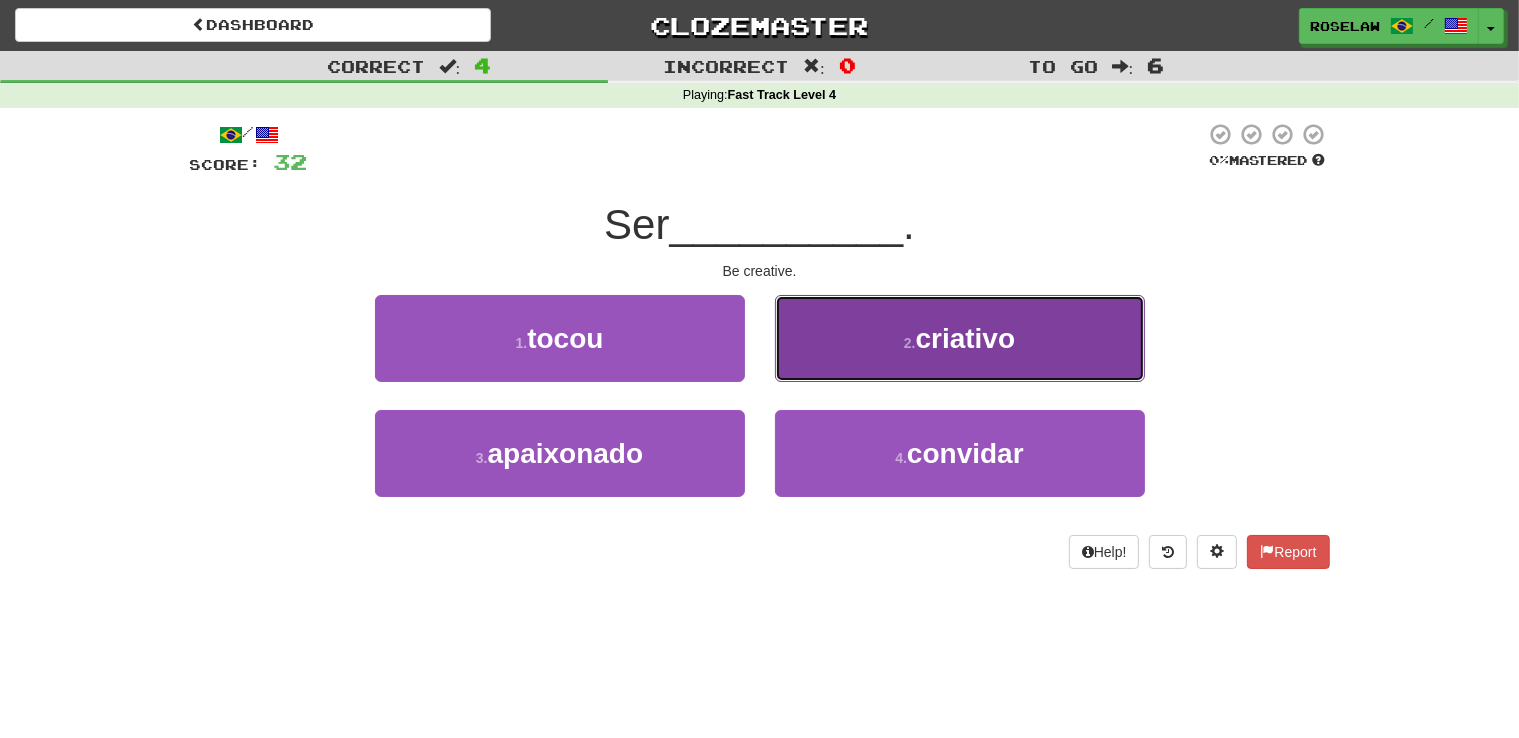 click on "2 . criativo" at bounding box center [960, 338] 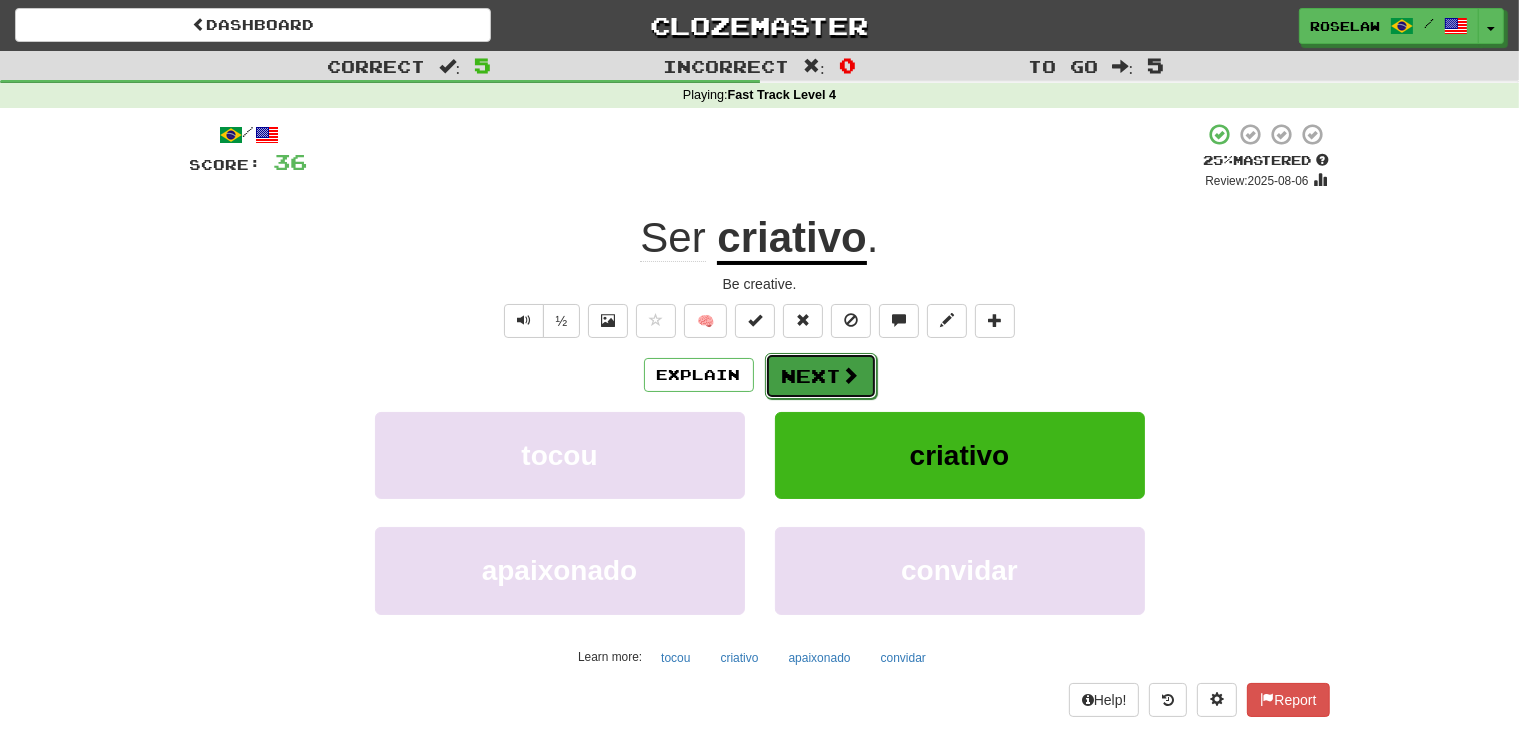 click on "Next" at bounding box center [821, 376] 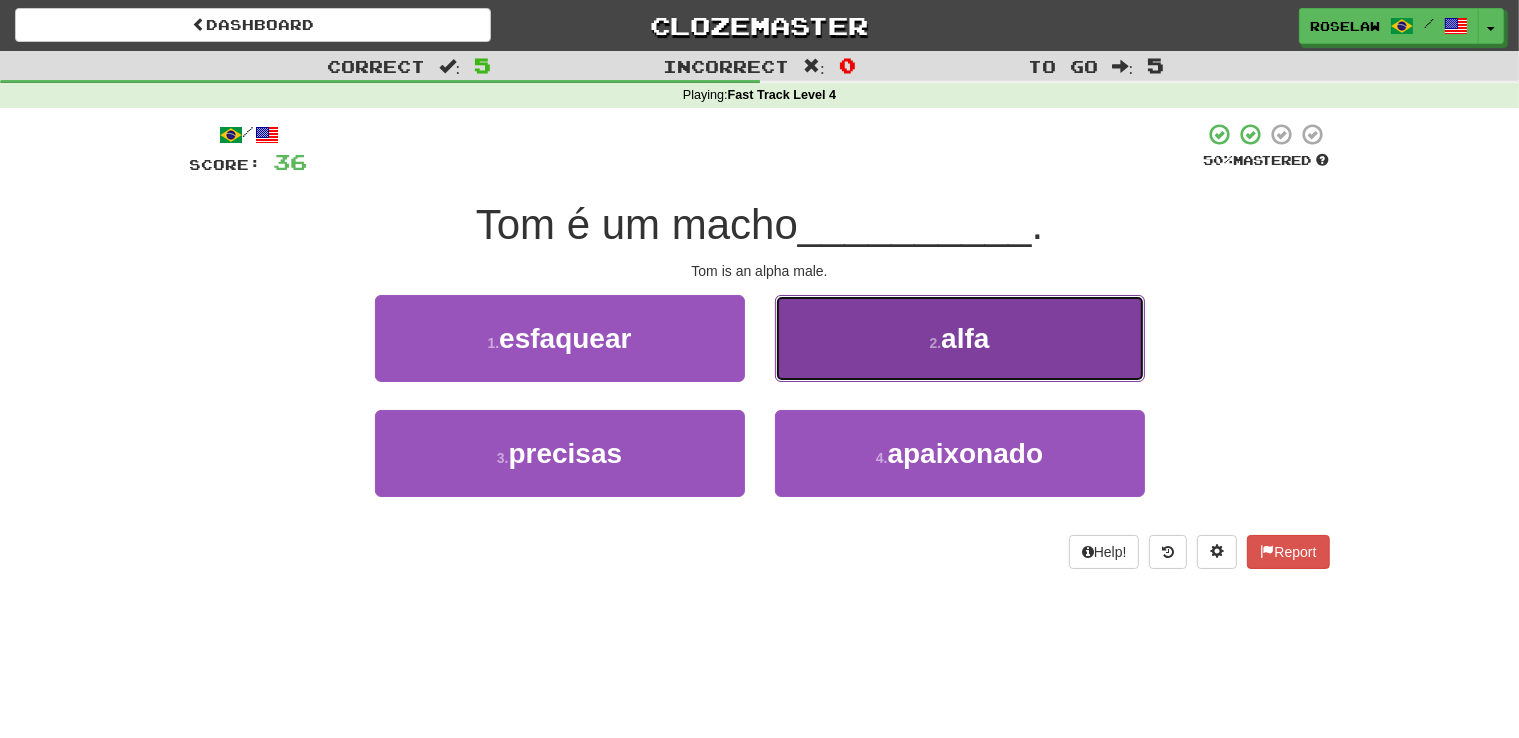 click on "2 .  alfa" at bounding box center [960, 338] 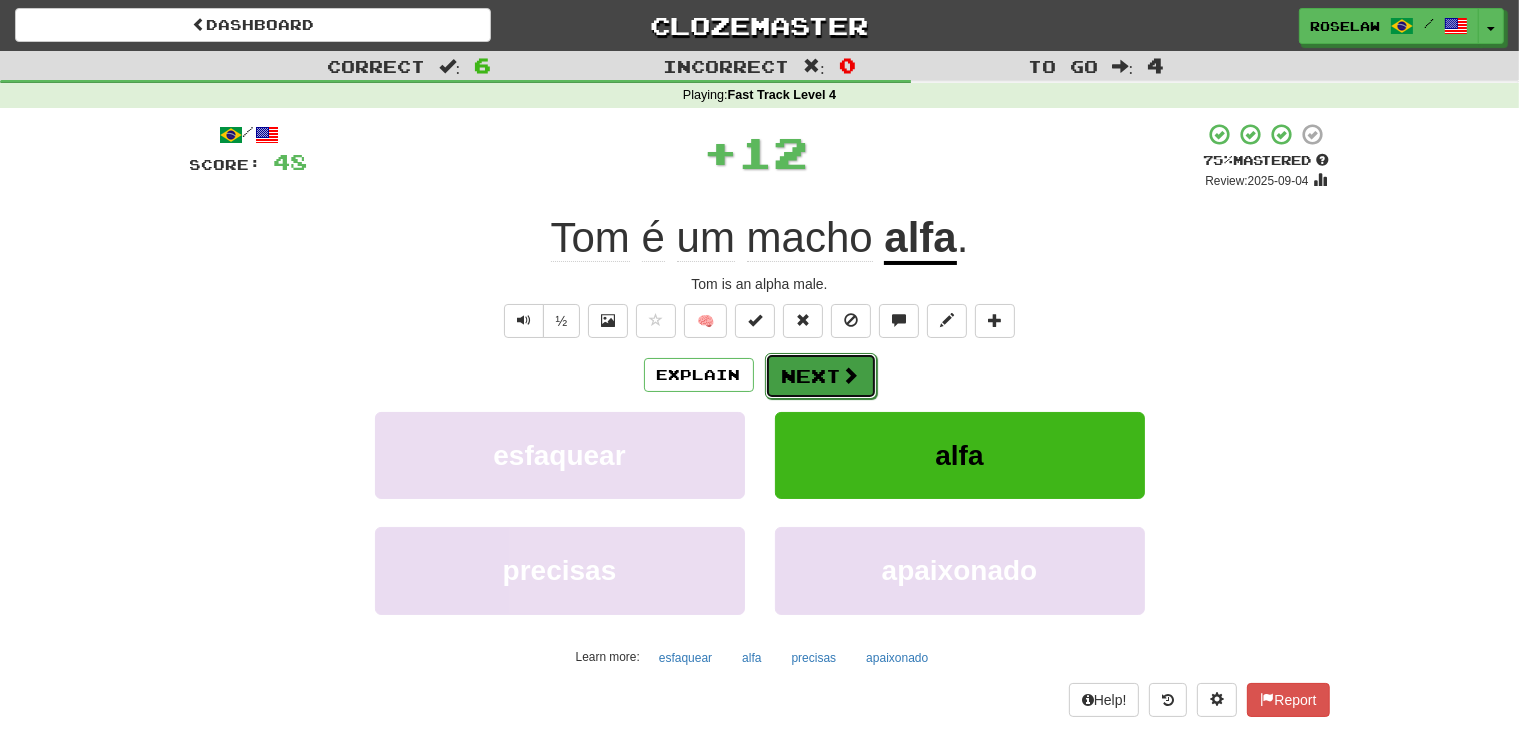 click on "Next" at bounding box center (821, 376) 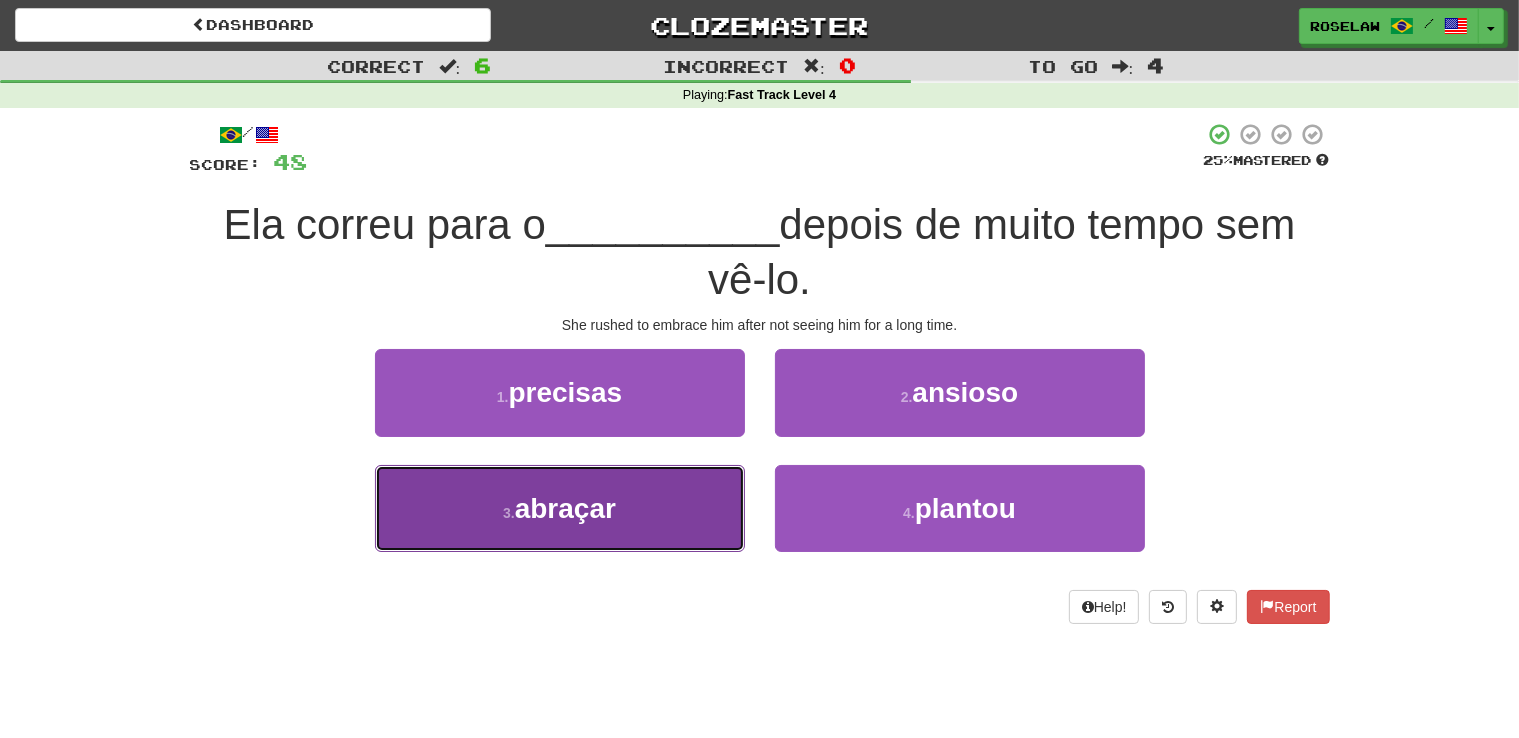 click on "3 . abraçar" at bounding box center (560, 508) 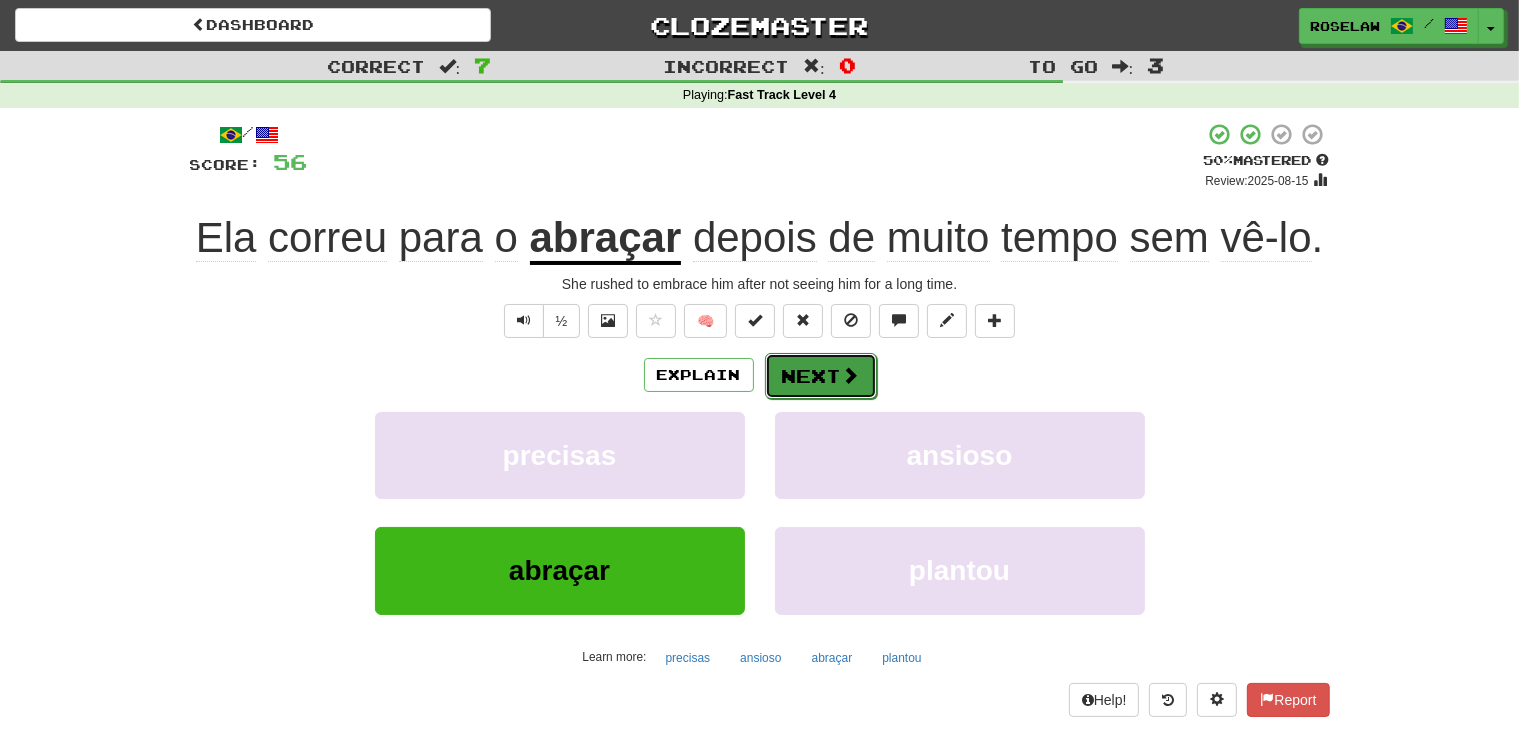 click on "Next" at bounding box center [821, 376] 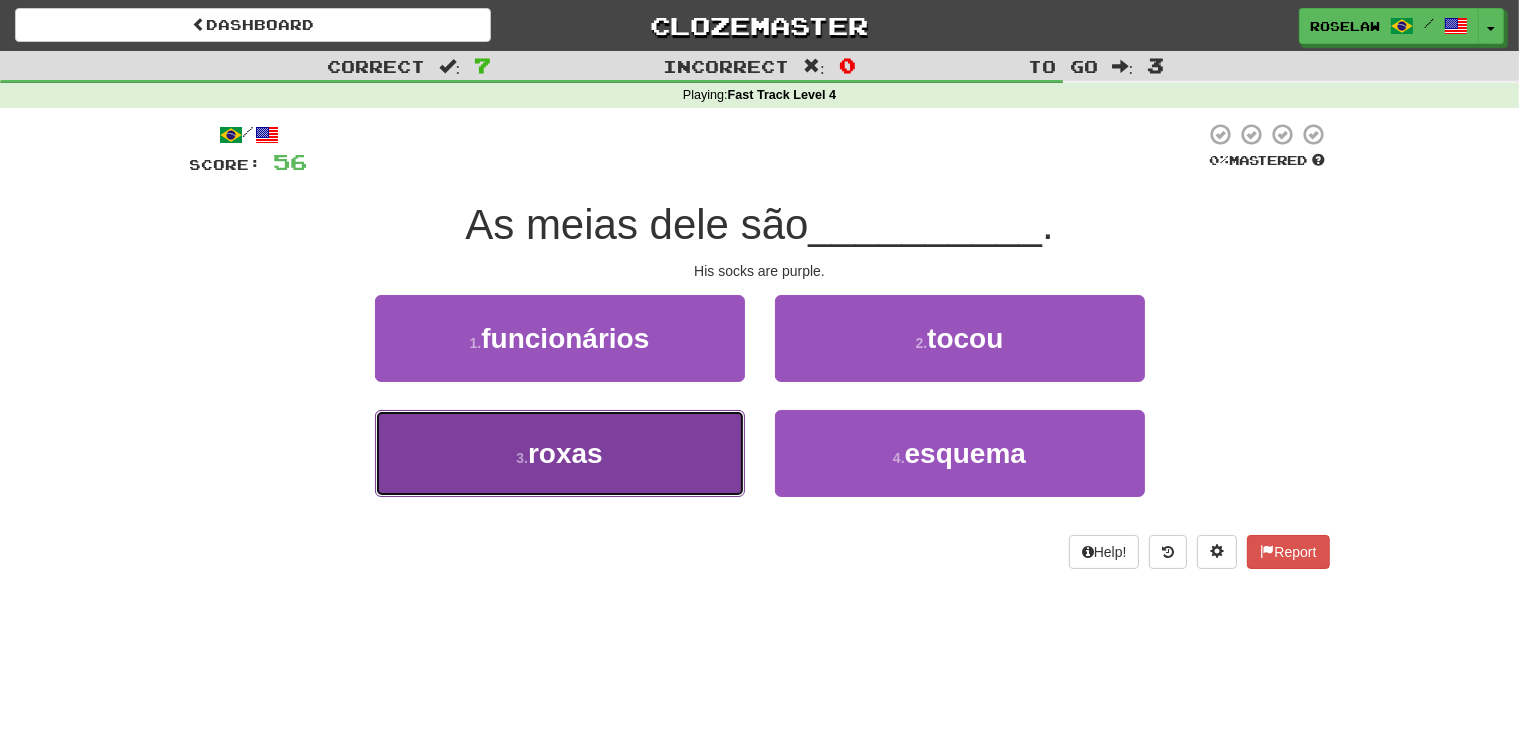 click on "3 . roxas" at bounding box center [560, 453] 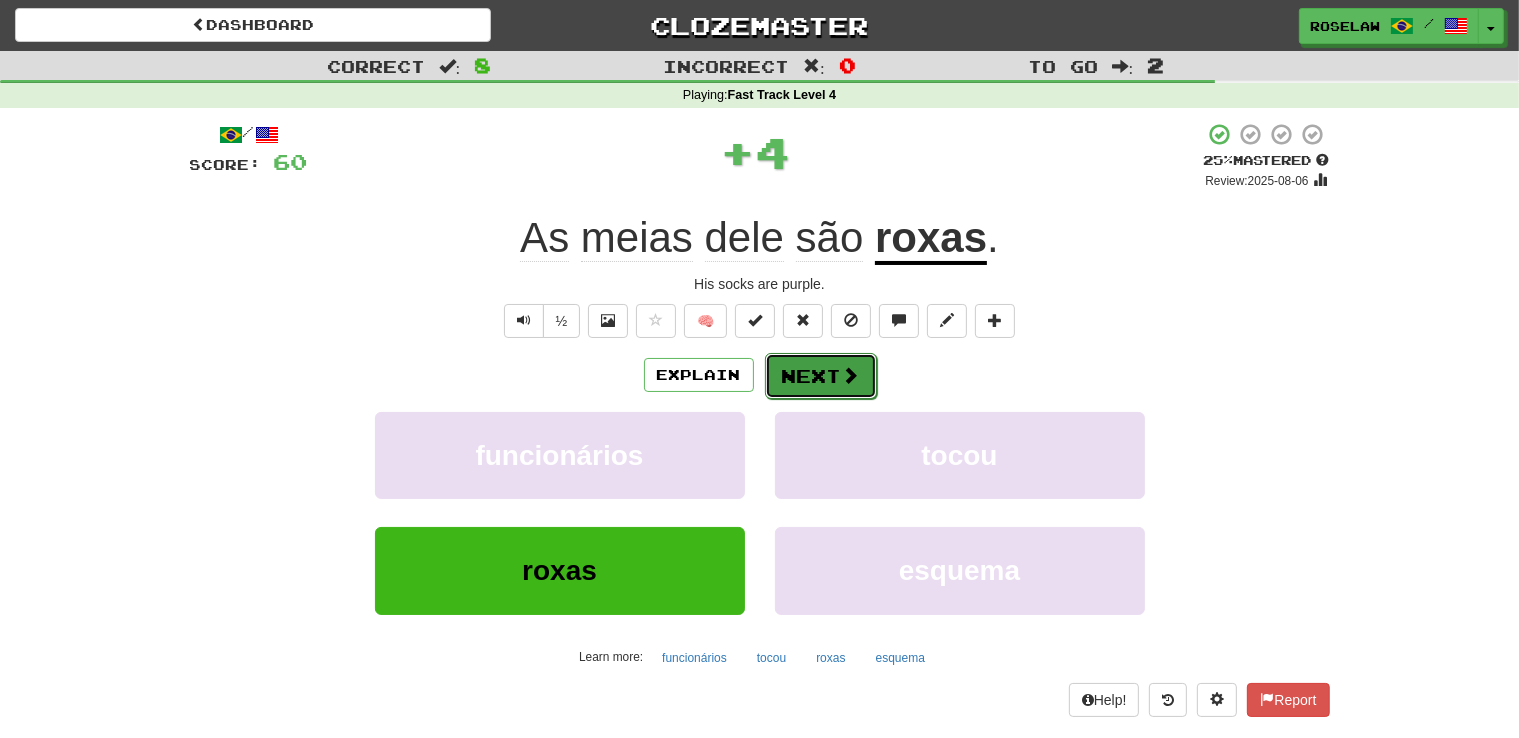 click on "Next" at bounding box center [821, 376] 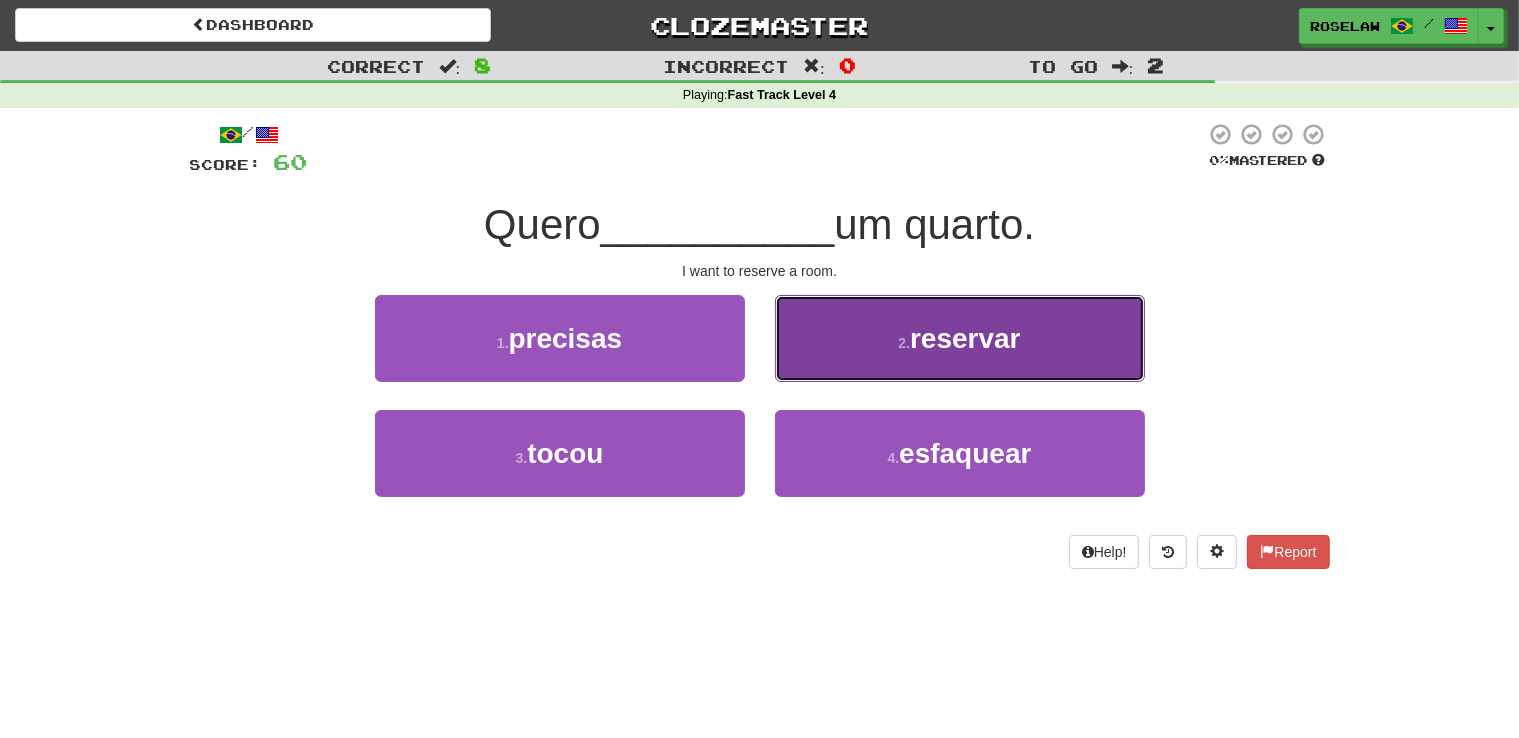 click on "2 .  reservar" at bounding box center [960, 338] 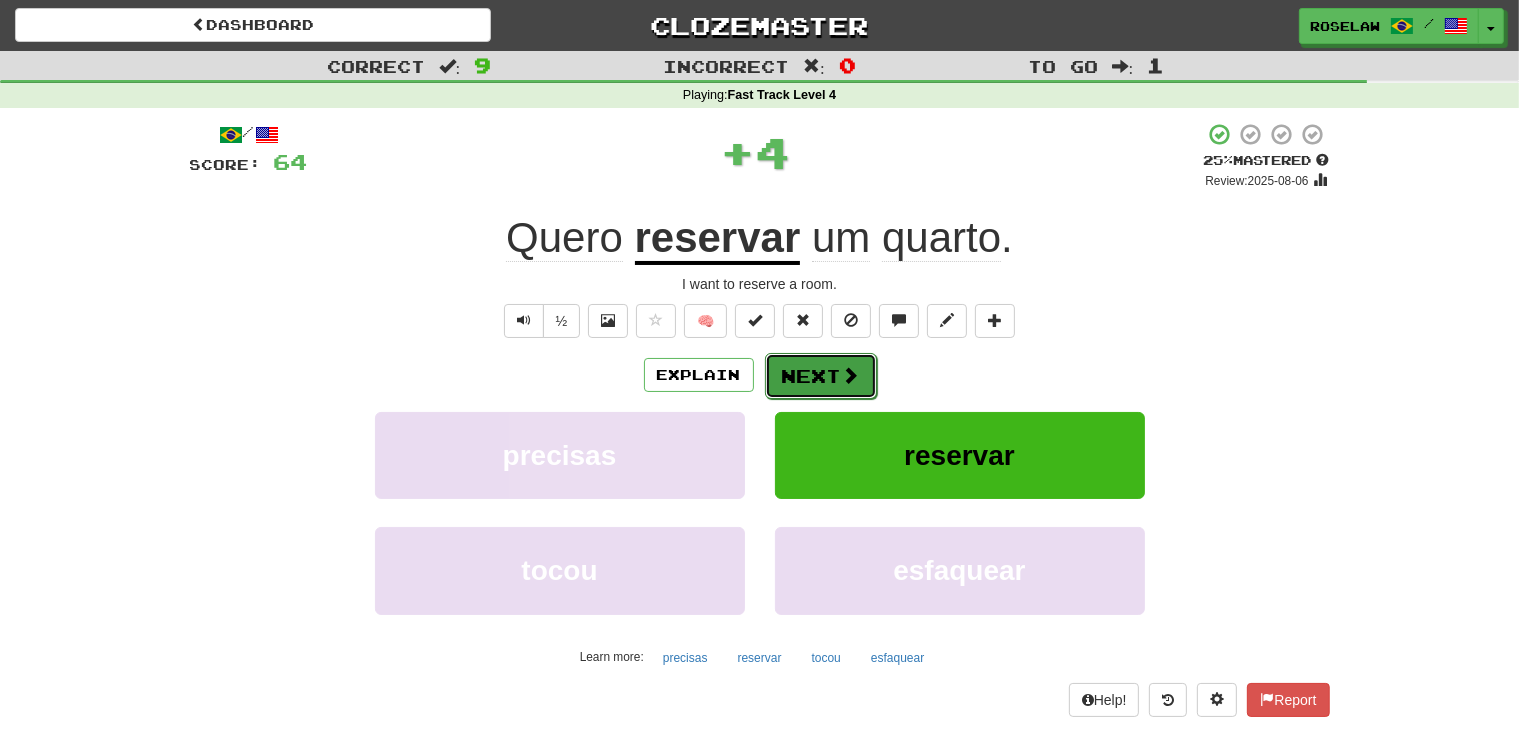 click on "Next" at bounding box center (821, 376) 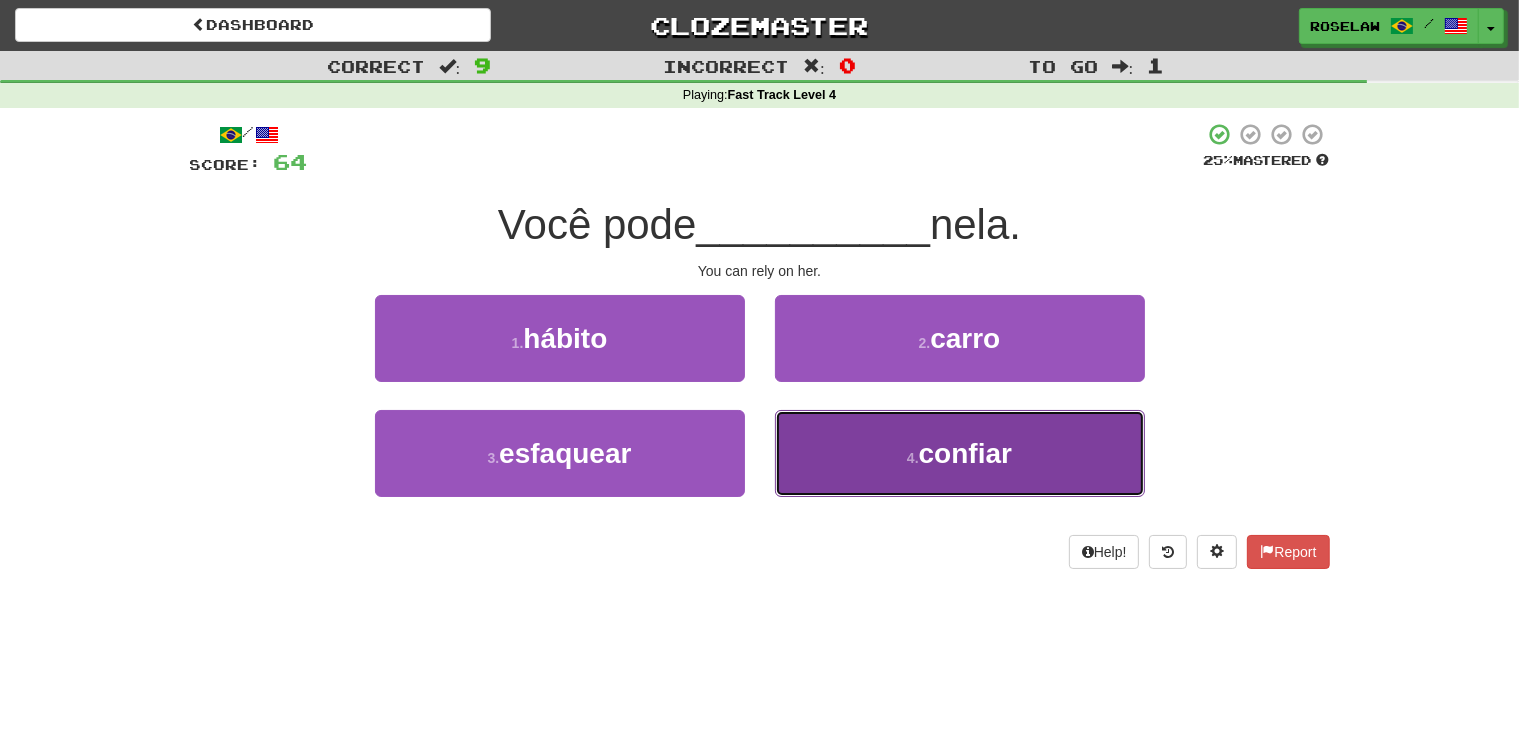 click on "4 .  confiar" at bounding box center [960, 453] 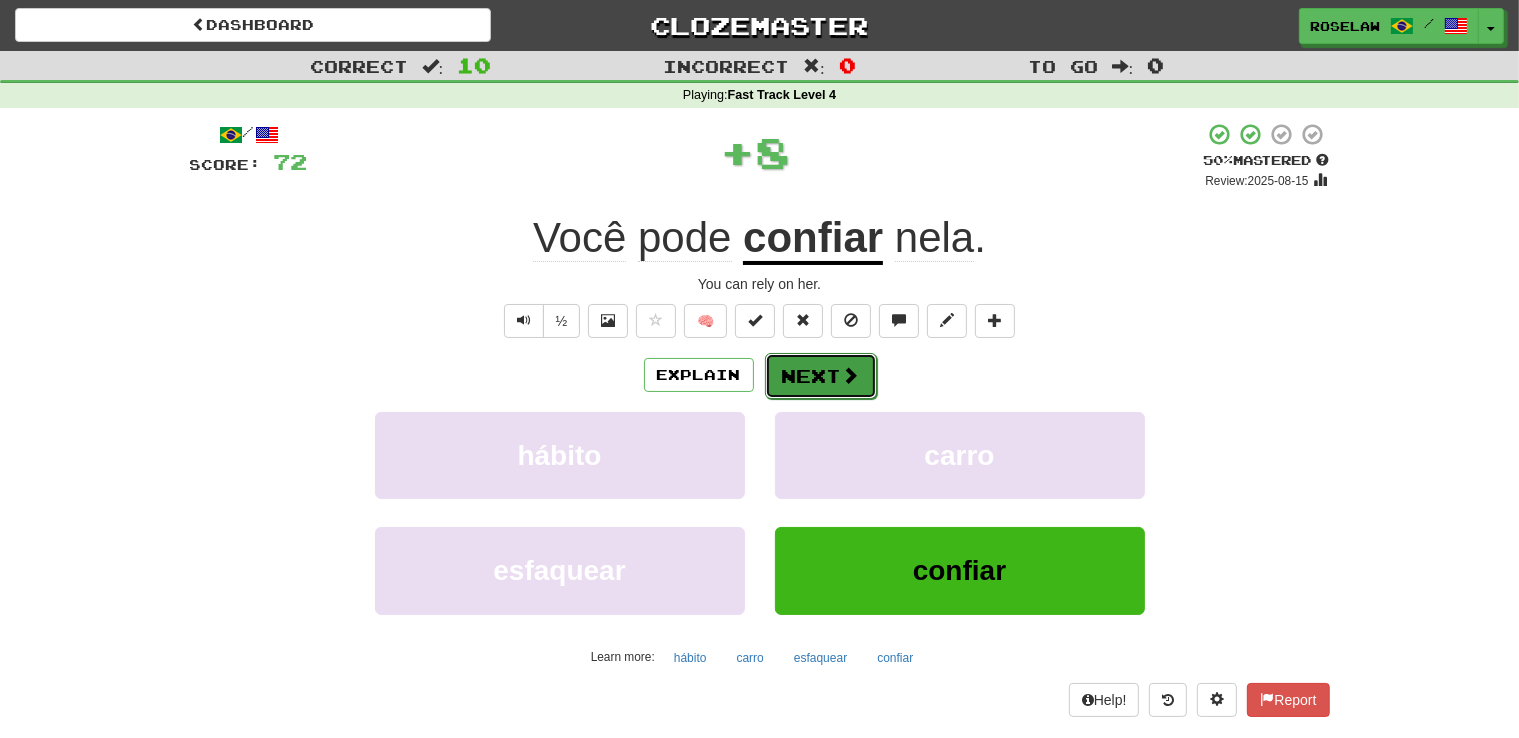 click on "Next" at bounding box center (821, 376) 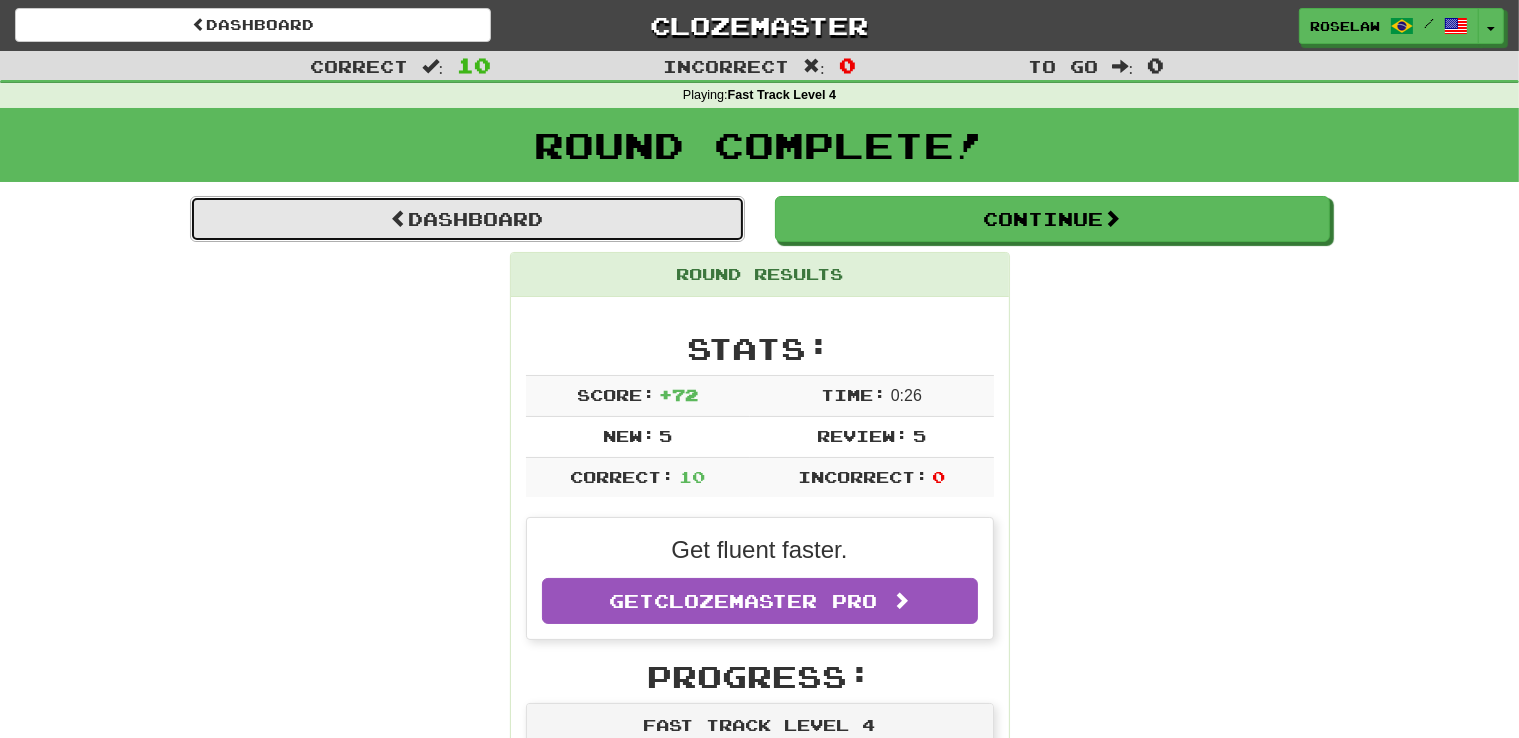 click on "Dashboard" at bounding box center [467, 219] 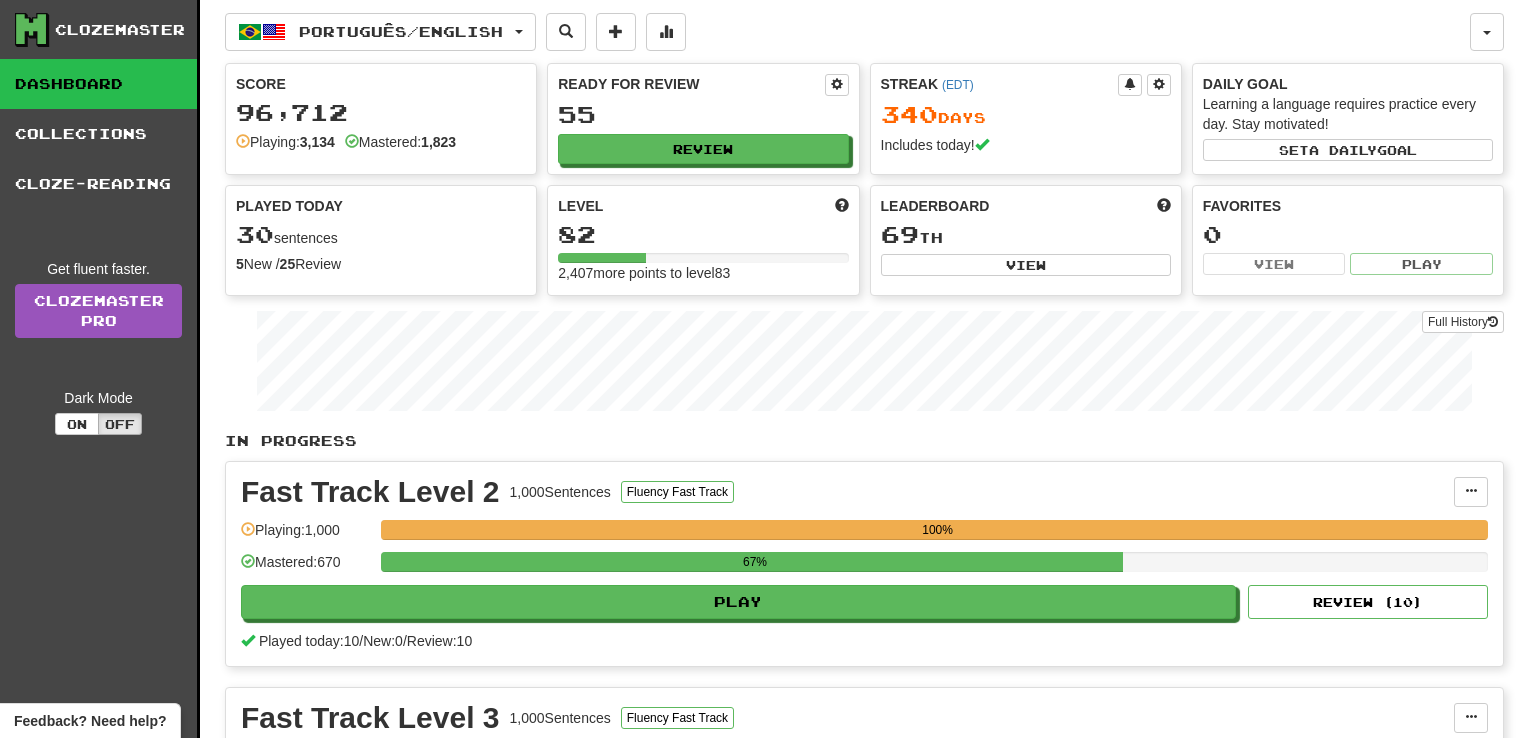 scroll, scrollTop: 0, scrollLeft: 0, axis: both 